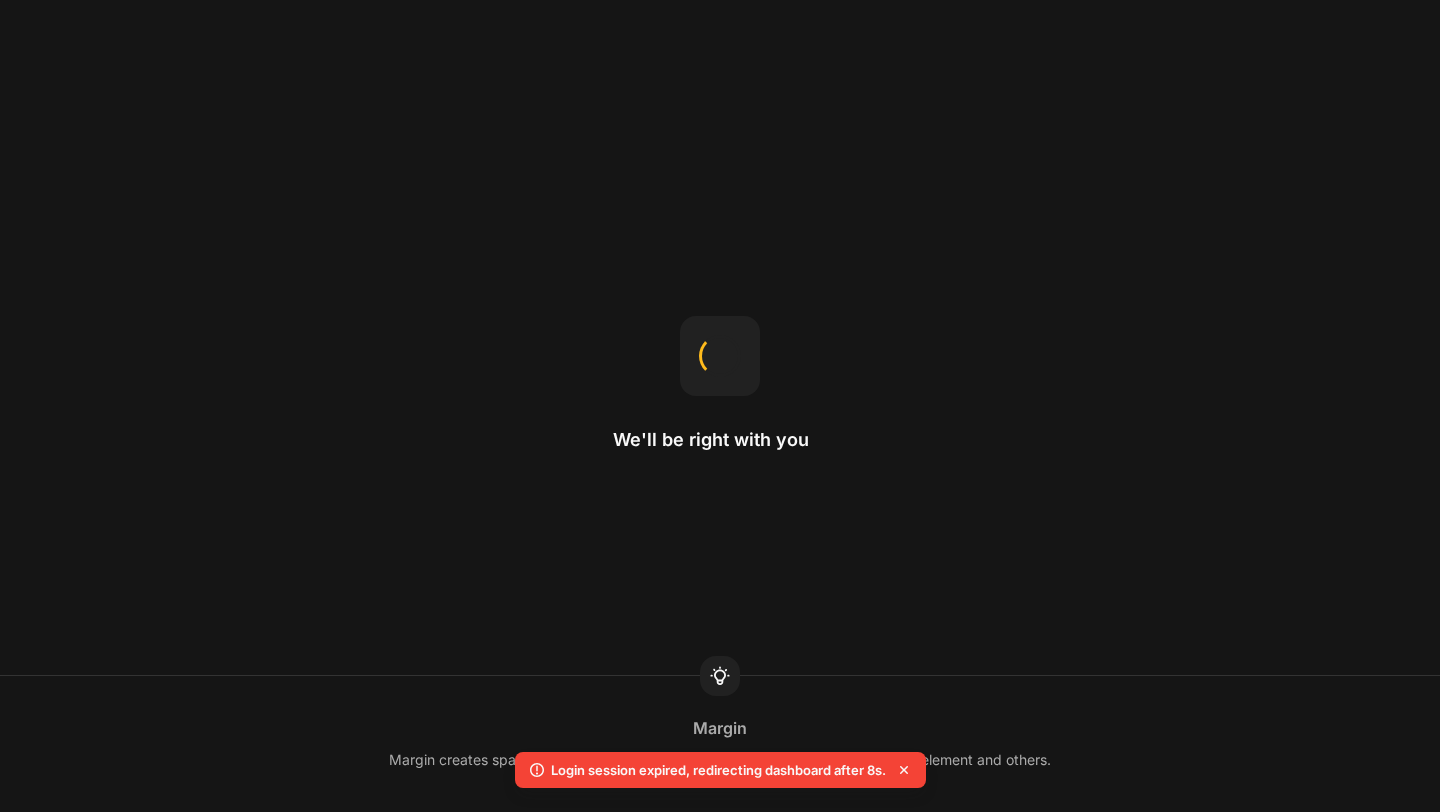 scroll, scrollTop: 0, scrollLeft: 0, axis: both 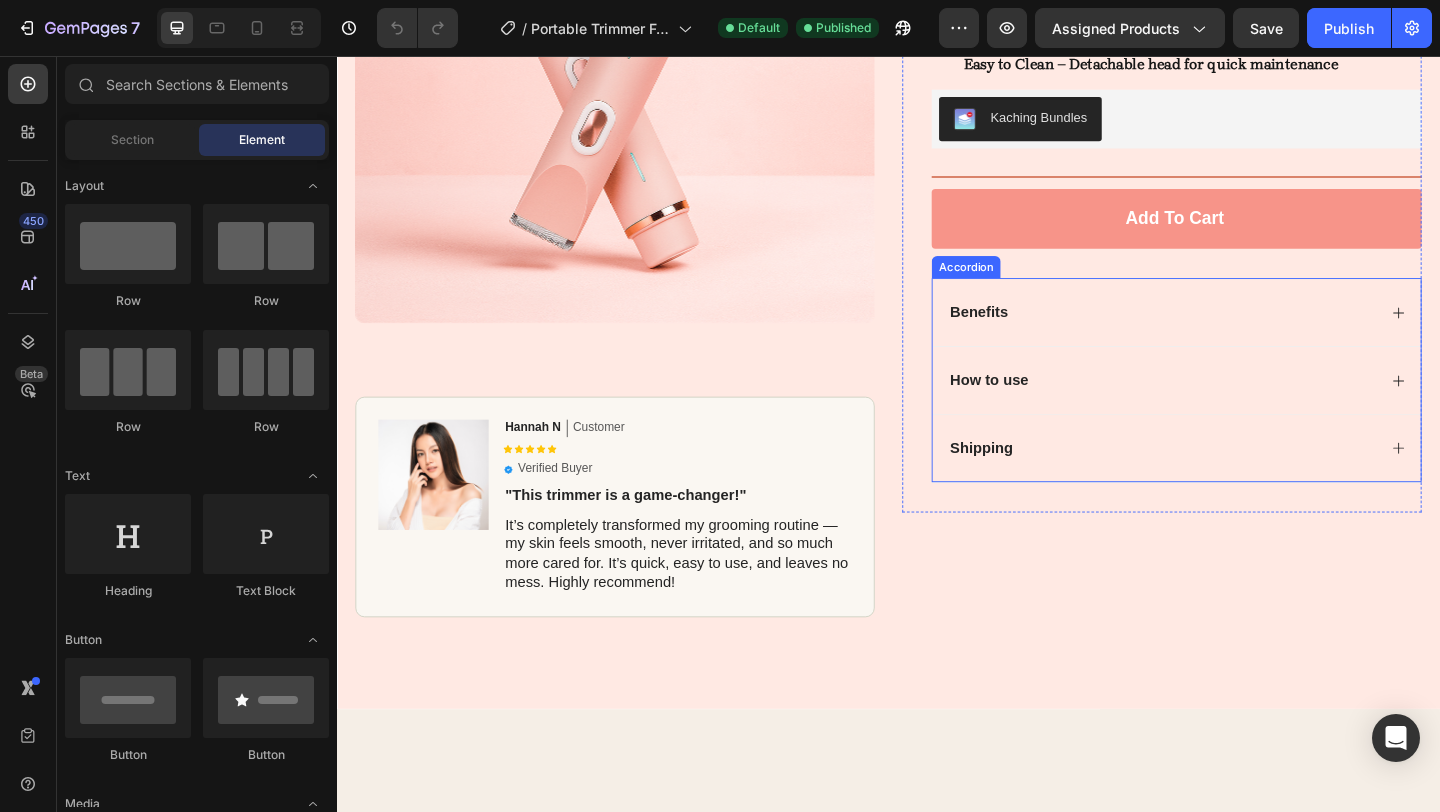 click on "How to use" at bounding box center [1250, 408] 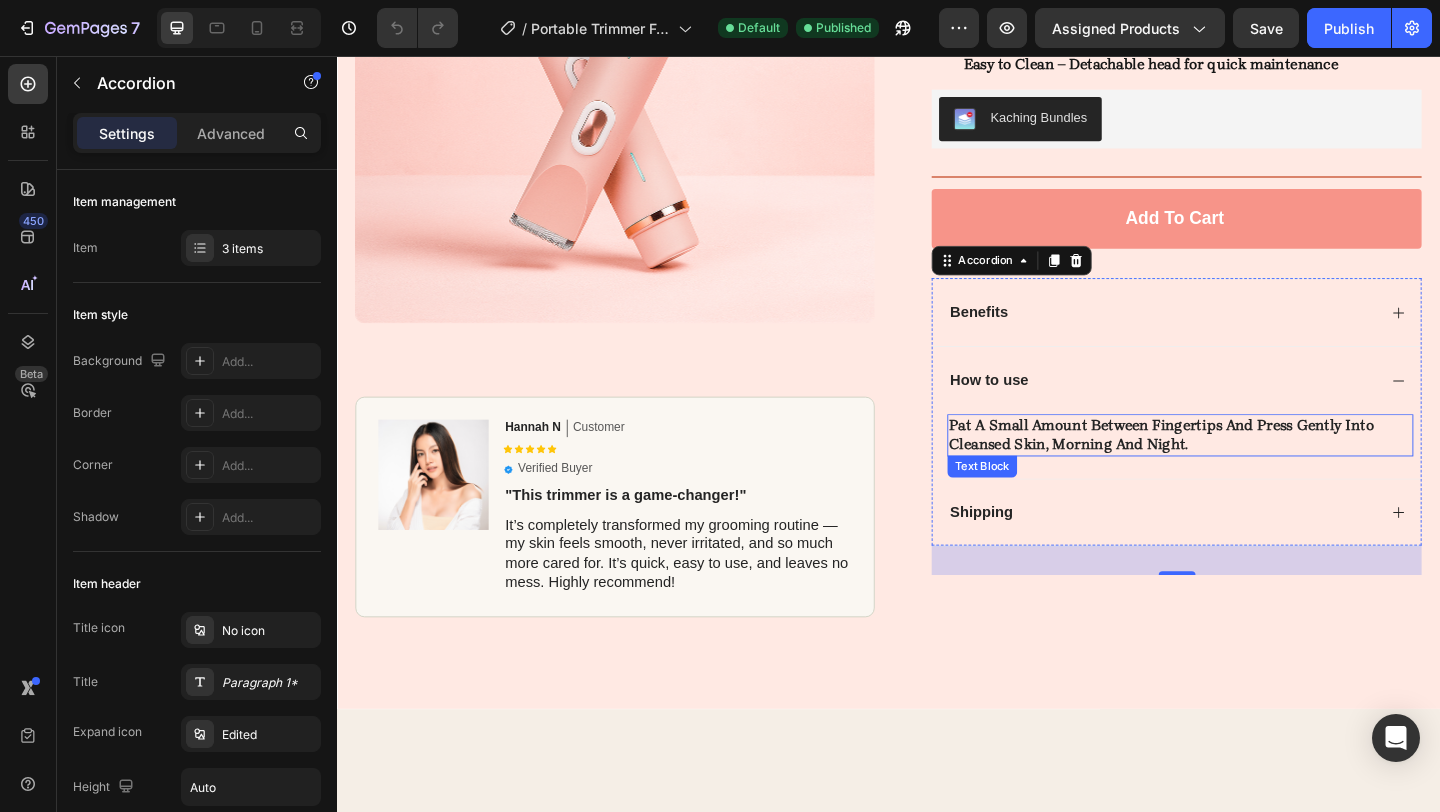 click on "pat a small amount between fingertips and press gently into cleansed skin, morning and night." at bounding box center [1254, 468] 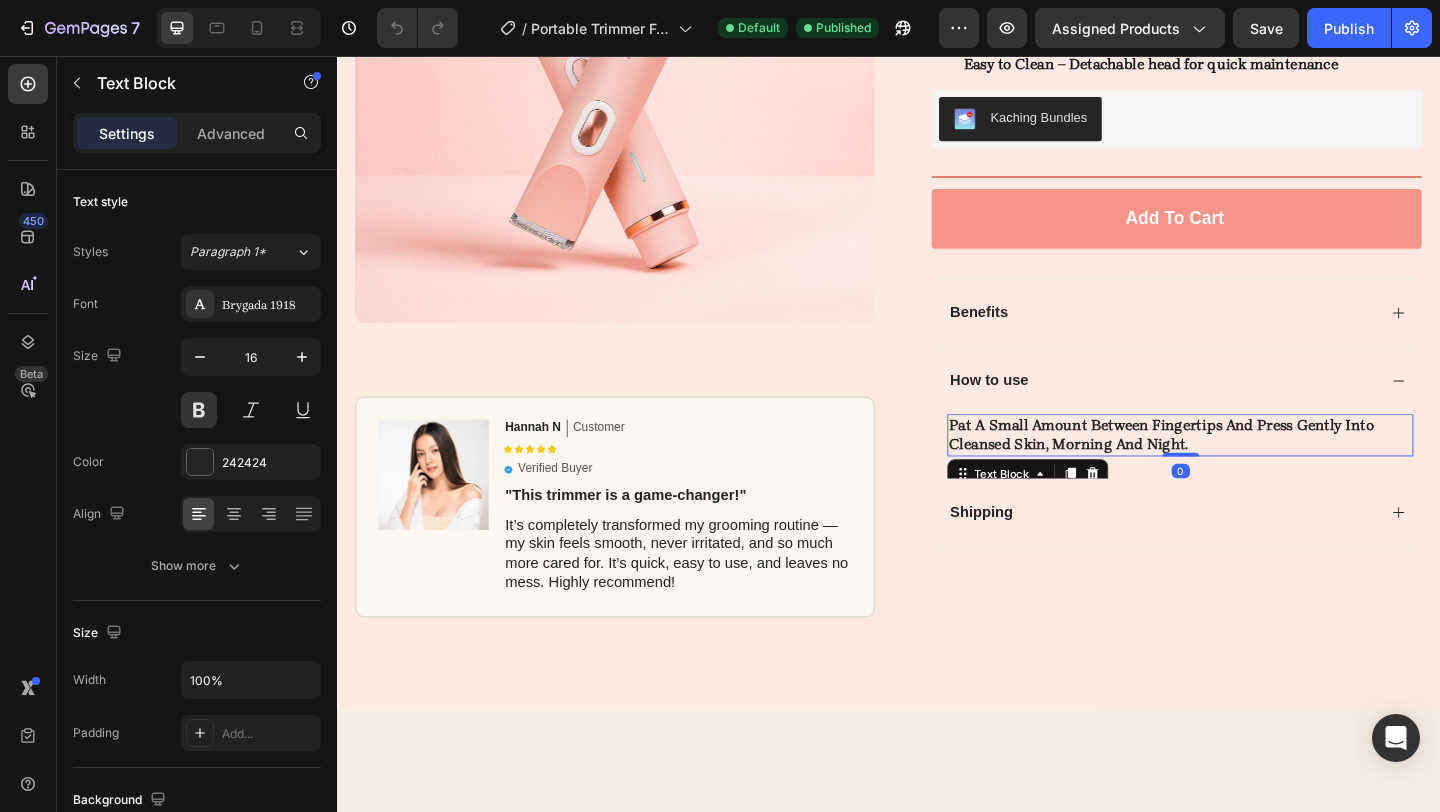 click on "pat a small amount between fingertips and press gently into cleansed skin, morning and night." at bounding box center (1254, 468) 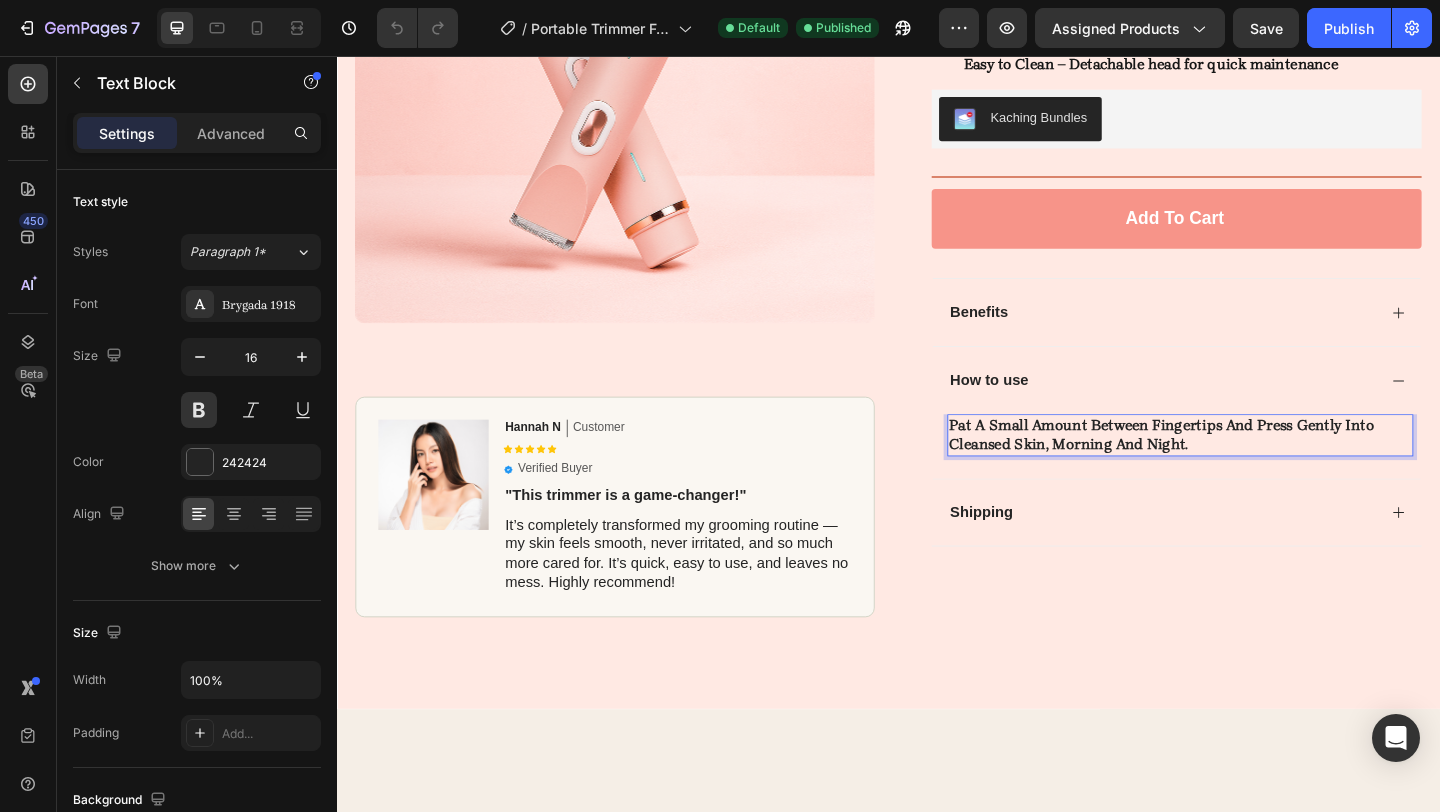 click on "pat a small amount between fingertips and press gently into cleansed skin, morning and night." at bounding box center [1254, 468] 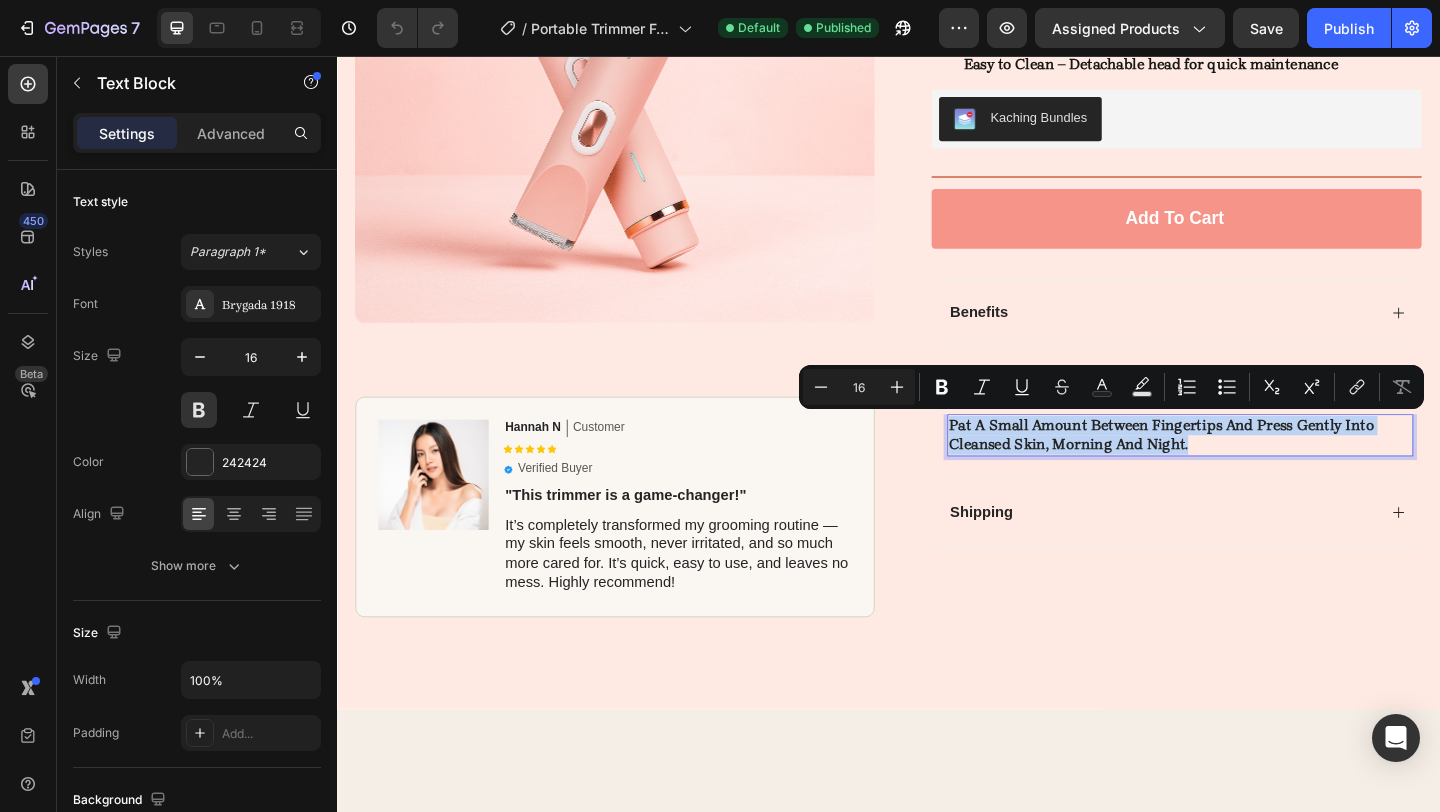 drag, startPoint x: 1262, startPoint y: 475, endPoint x: 1167, endPoint y: 475, distance: 95 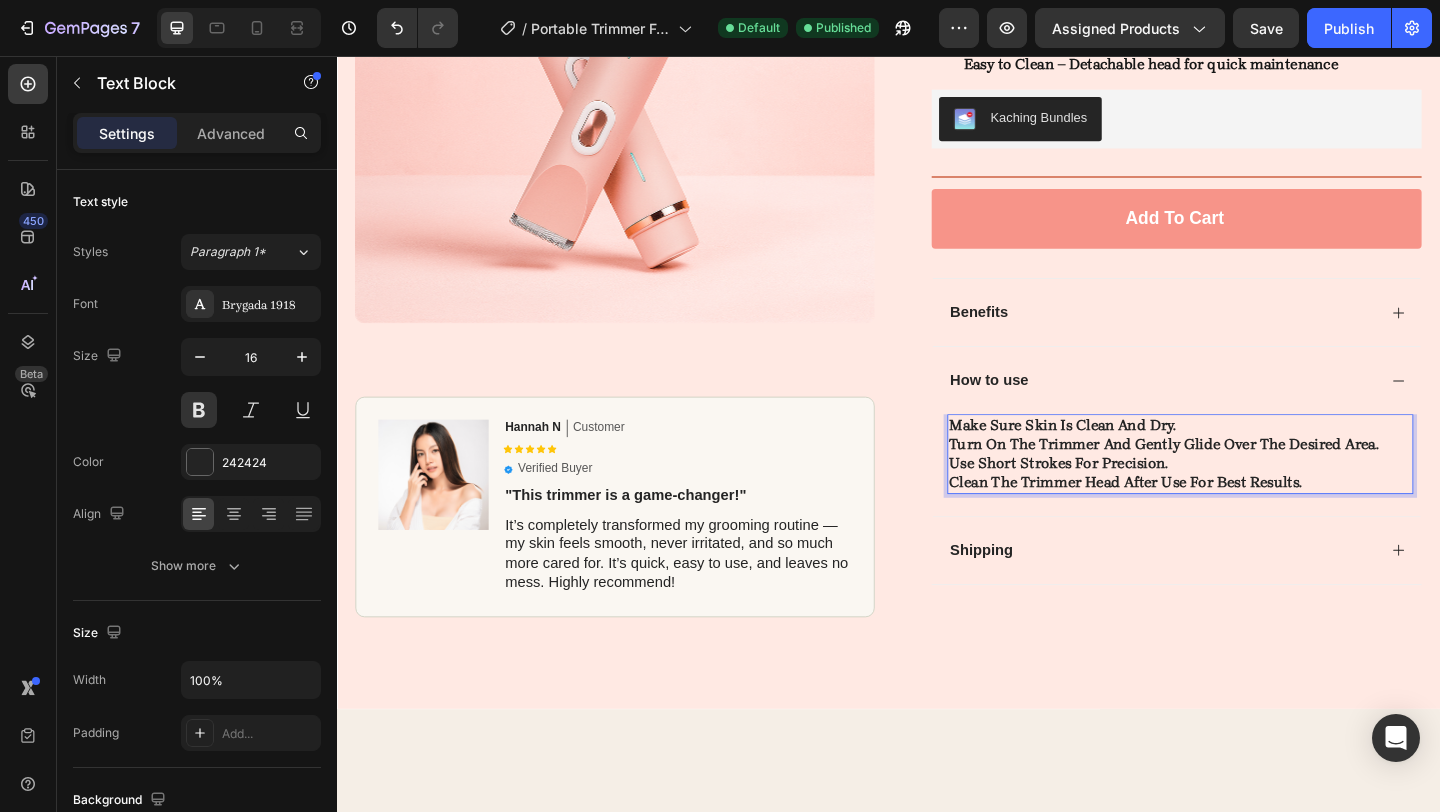 click on "Make sure skin is clean and dry." at bounding box center (1254, 457) 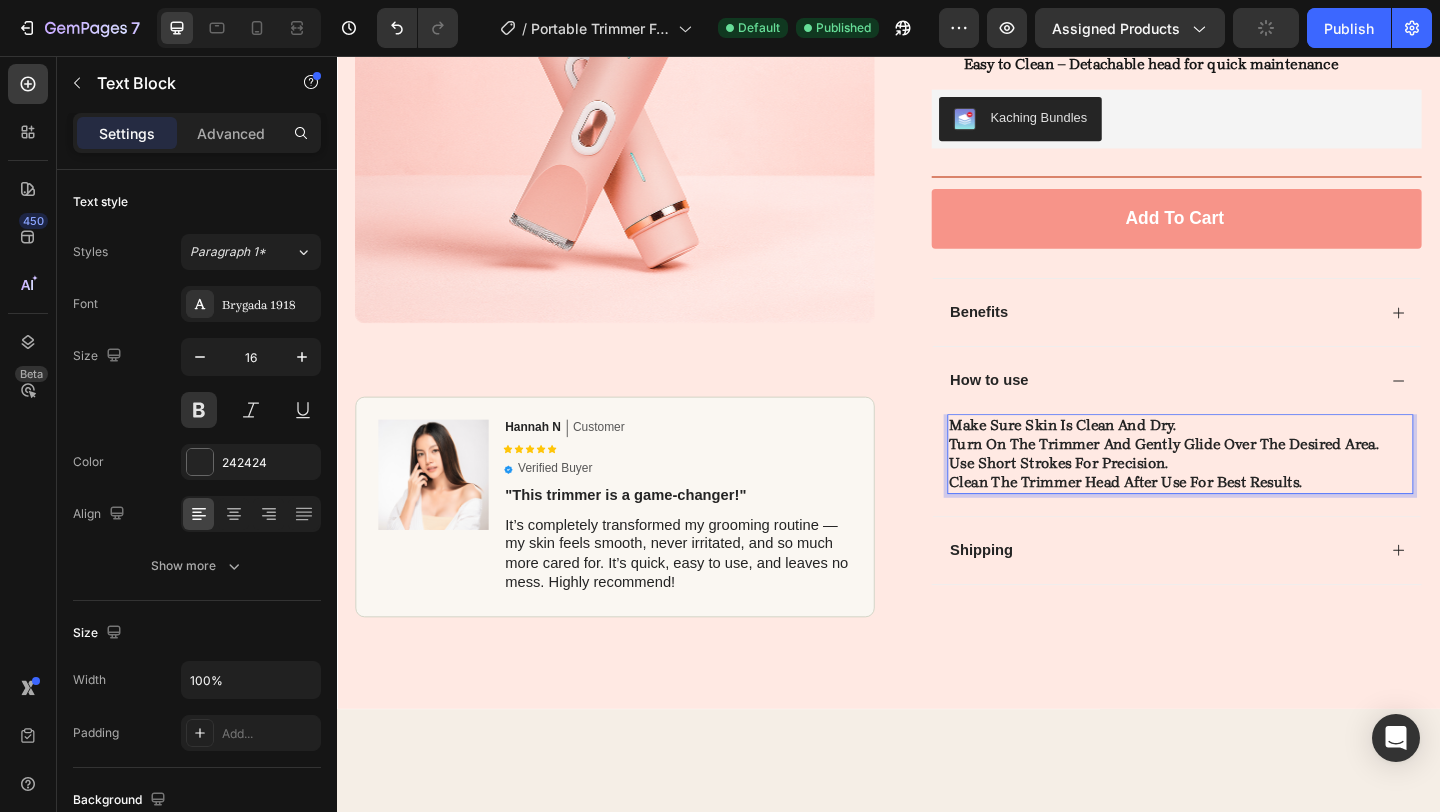 click on "Clean the trimmer head after use for best results." at bounding box center [1254, 519] 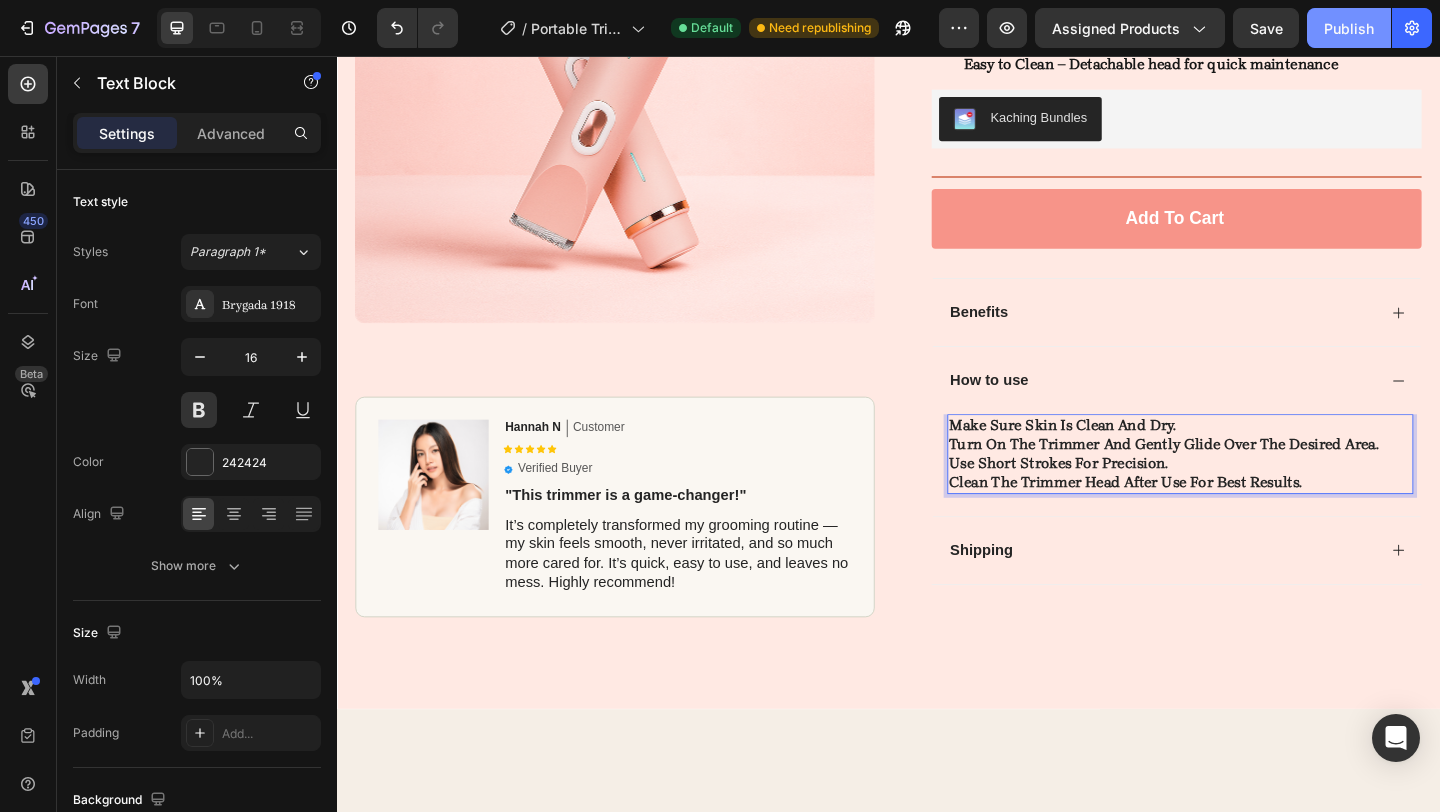 click on "Publish" at bounding box center [1349, 28] 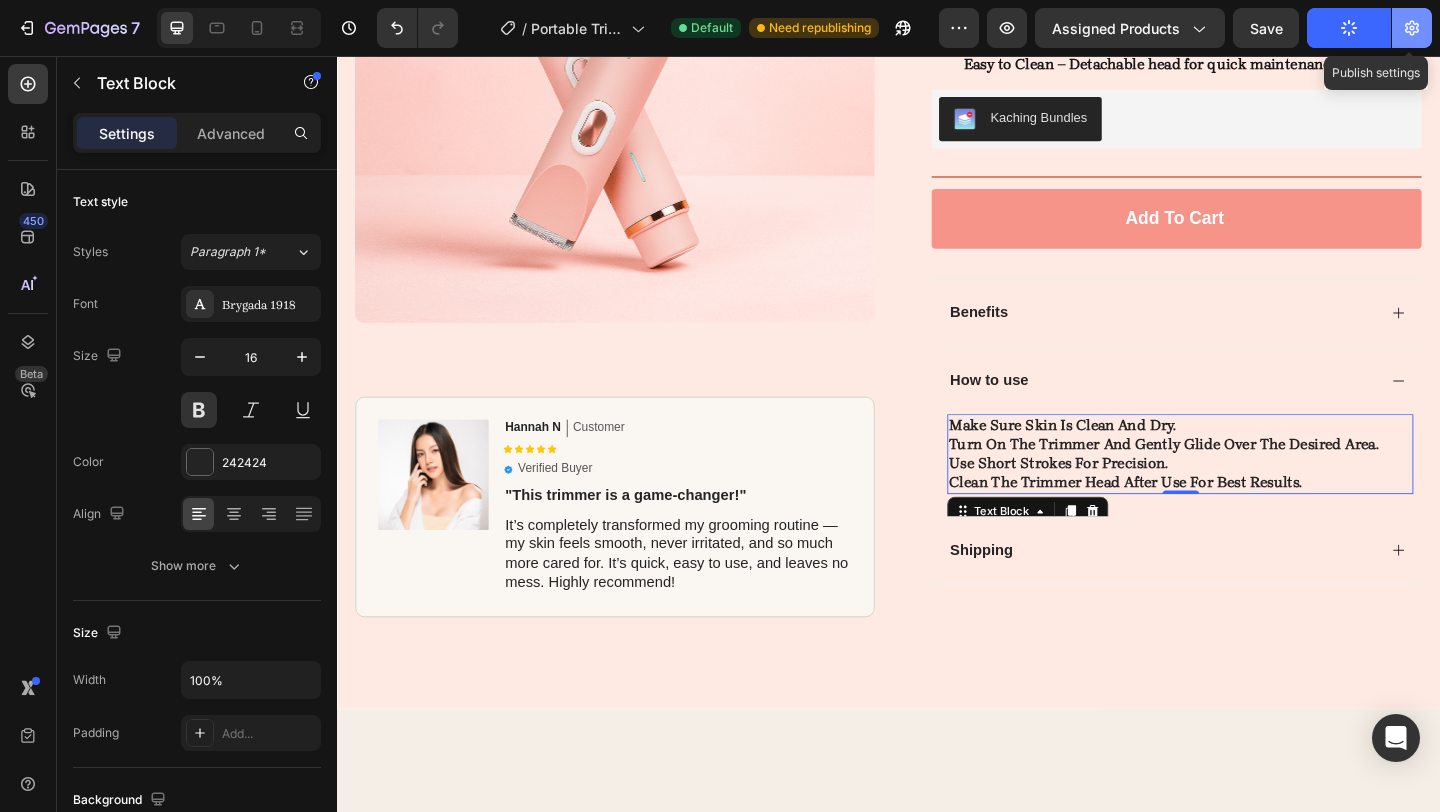 click 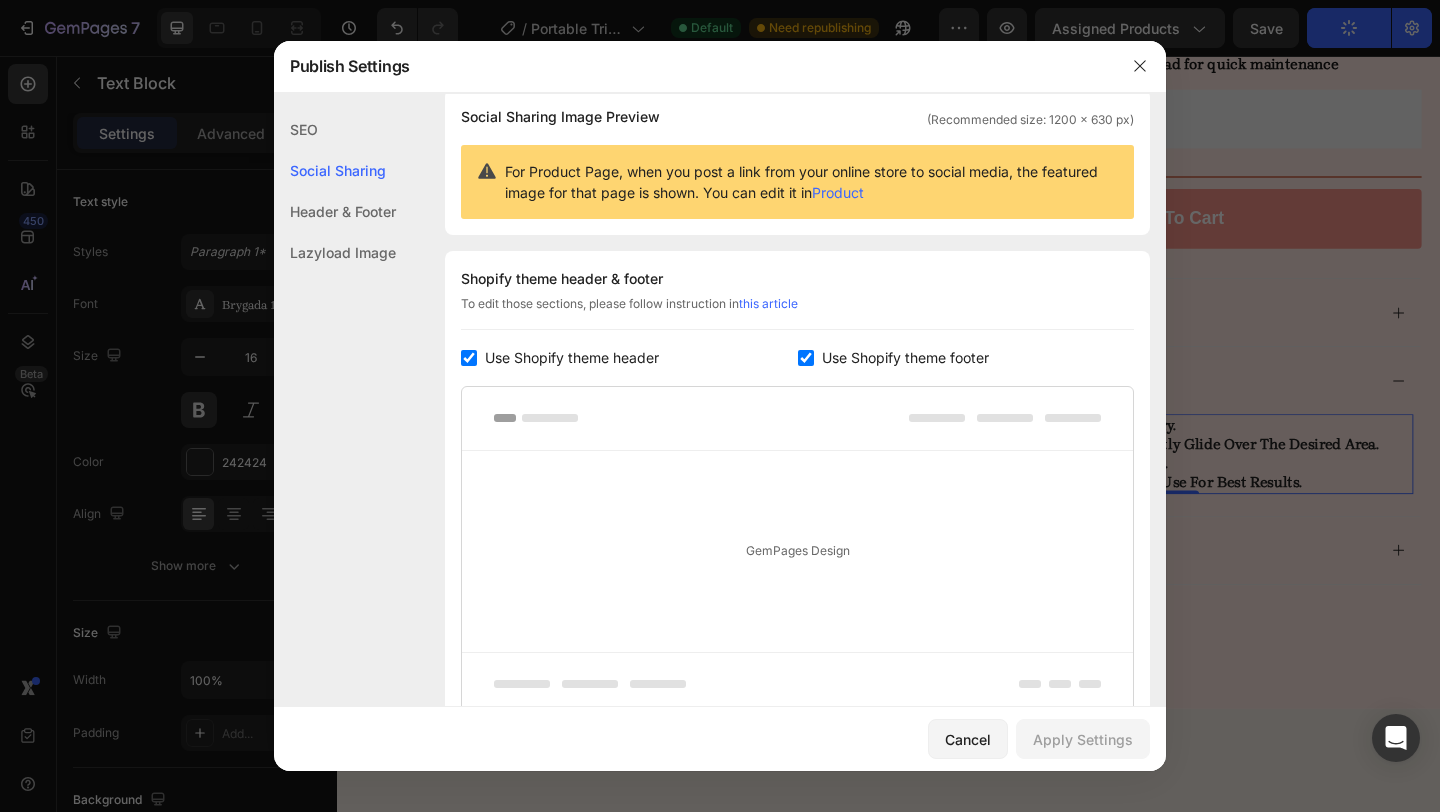 scroll, scrollTop: 0, scrollLeft: 0, axis: both 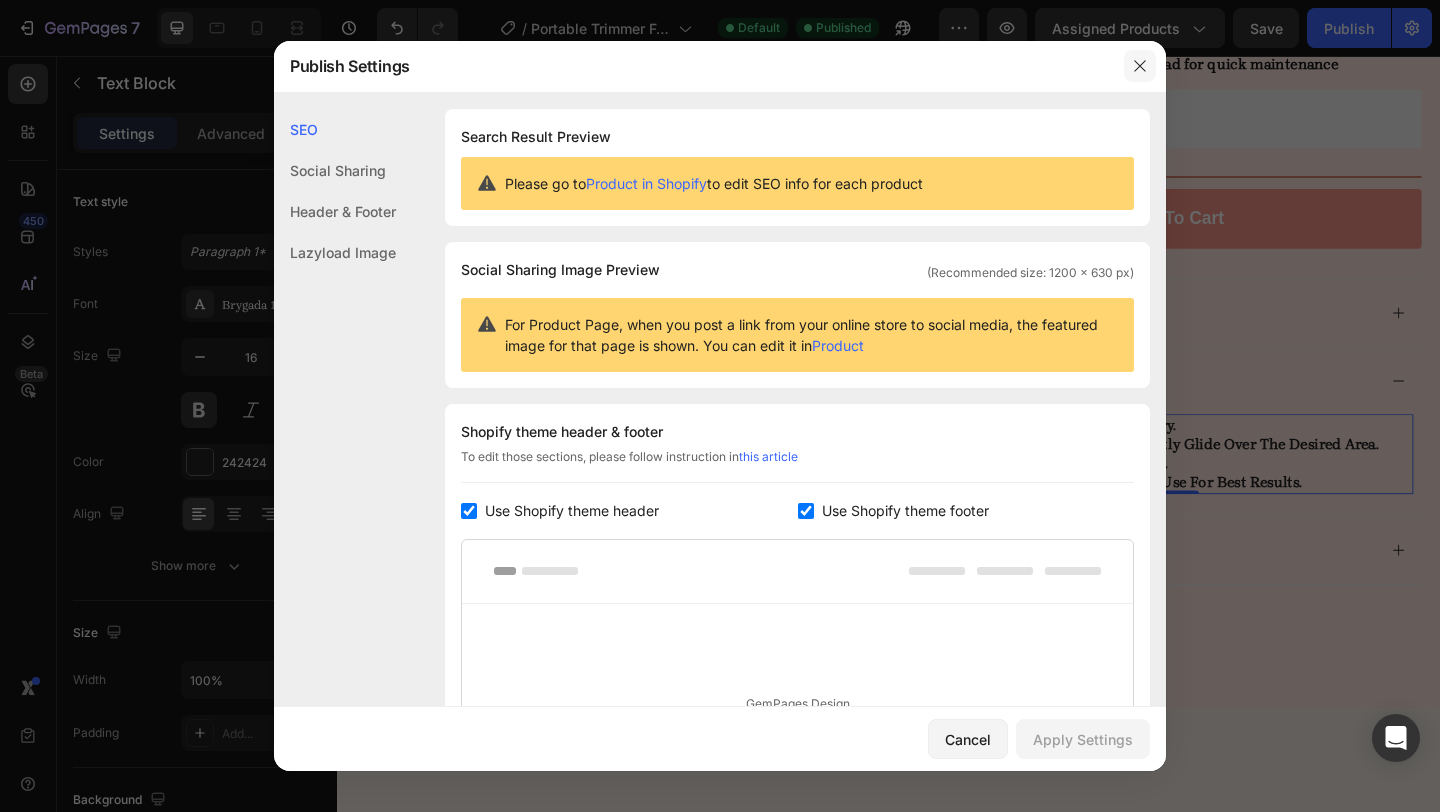 click 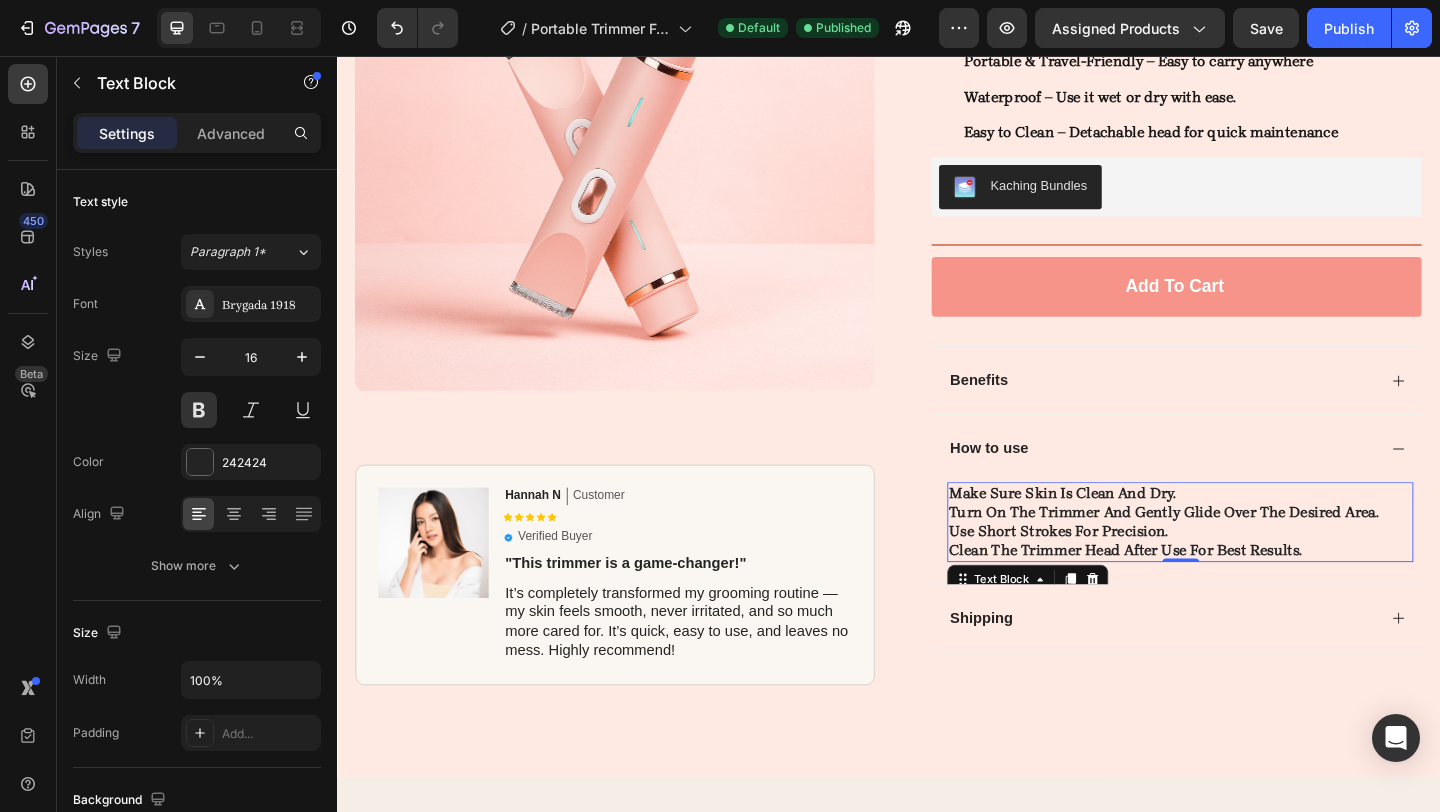 scroll, scrollTop: 424, scrollLeft: 0, axis: vertical 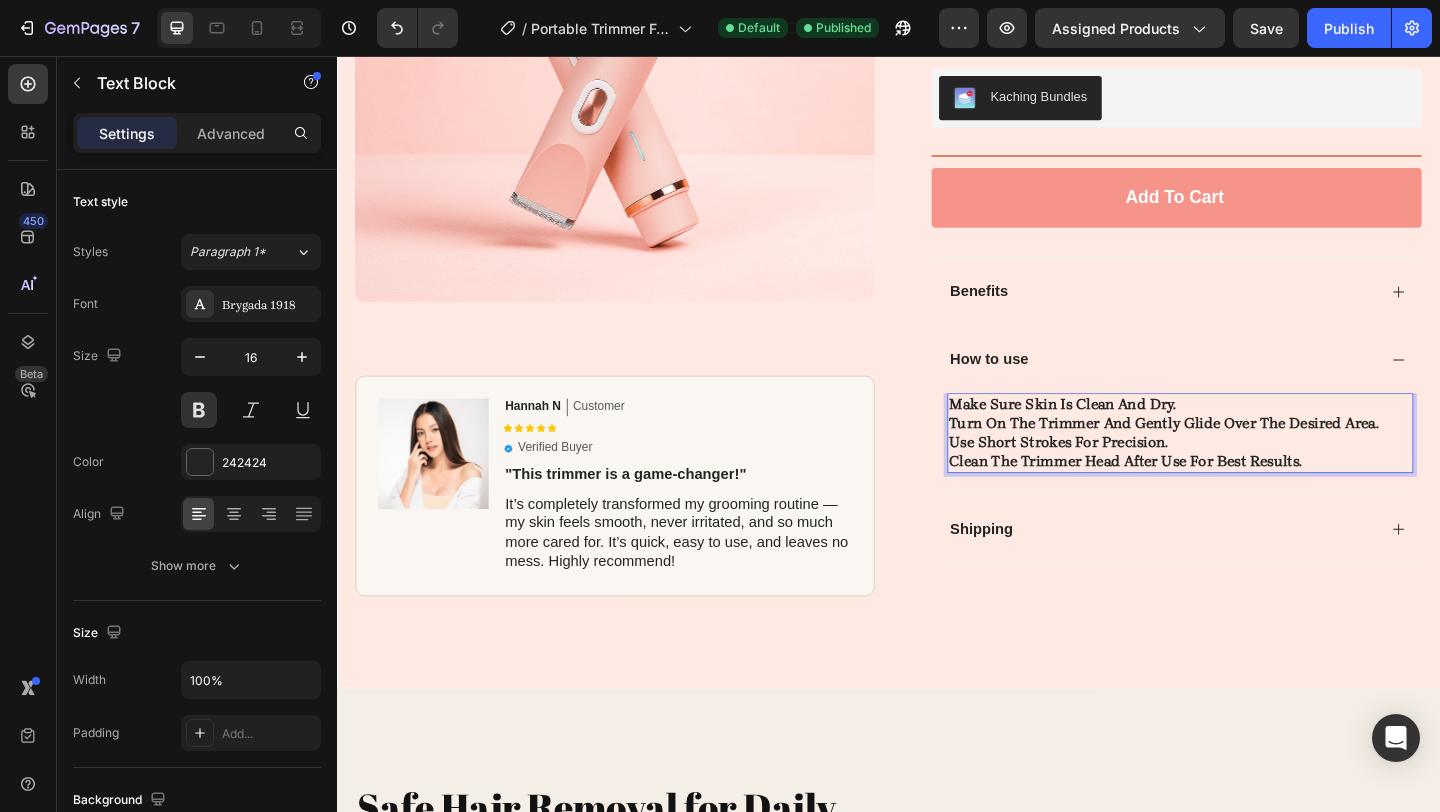 drag, startPoint x: 1371, startPoint y: 448, endPoint x: 1403, endPoint y: 448, distance: 32 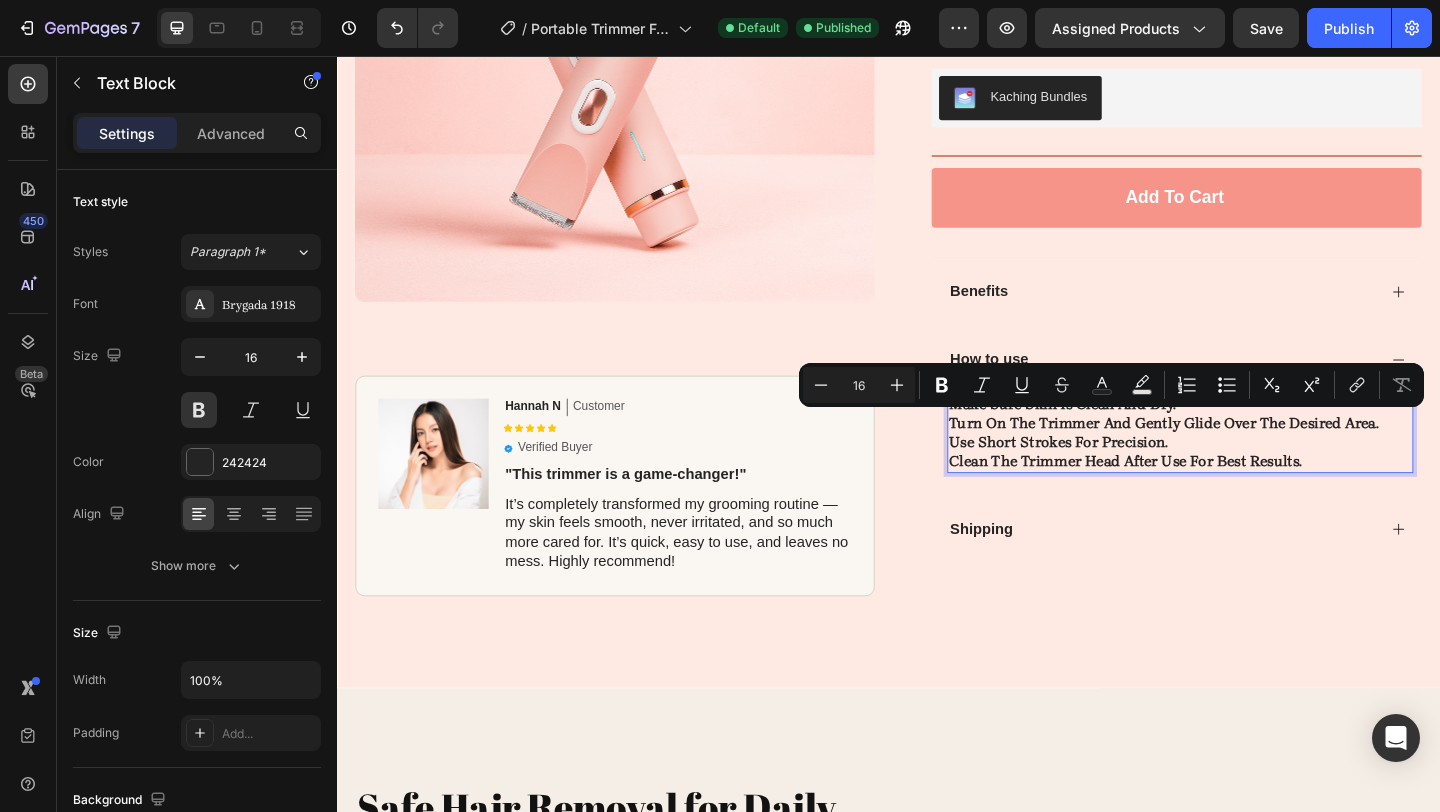 click on "Use short strokes for precision." at bounding box center [1254, 476] 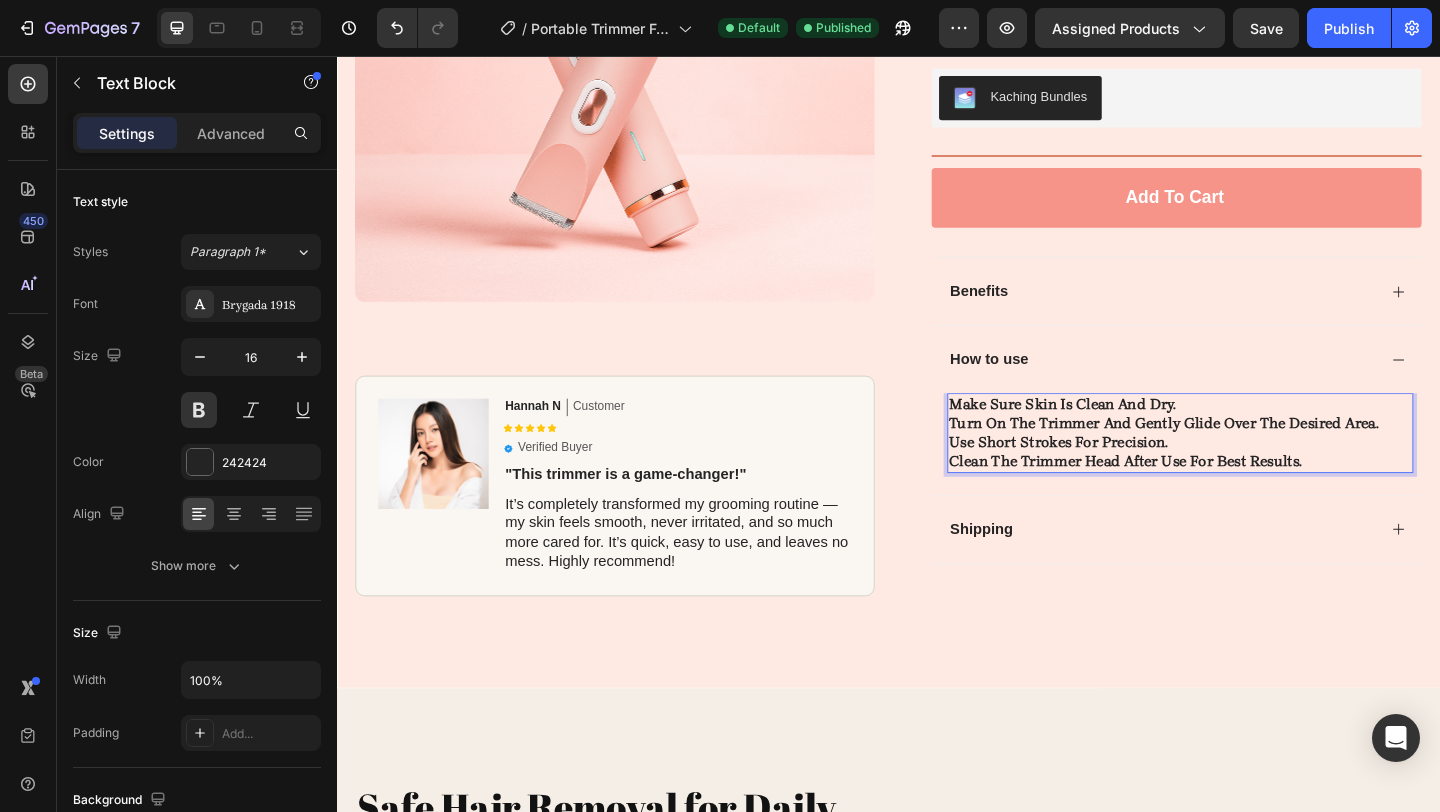 click on "Make sure skin is clean and dry." at bounding box center [1254, 434] 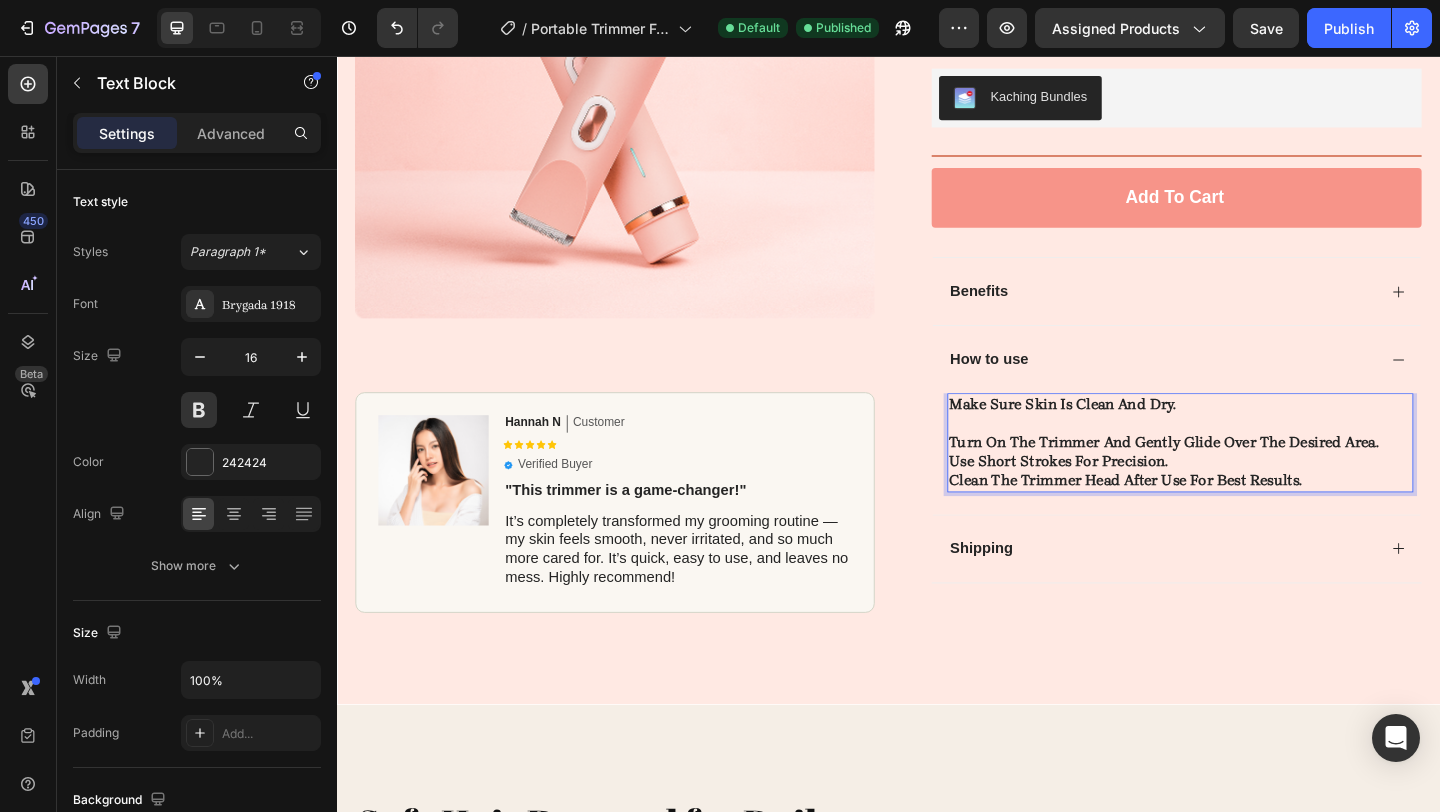 click on "Use short strokes for precision." at bounding box center [1254, 496] 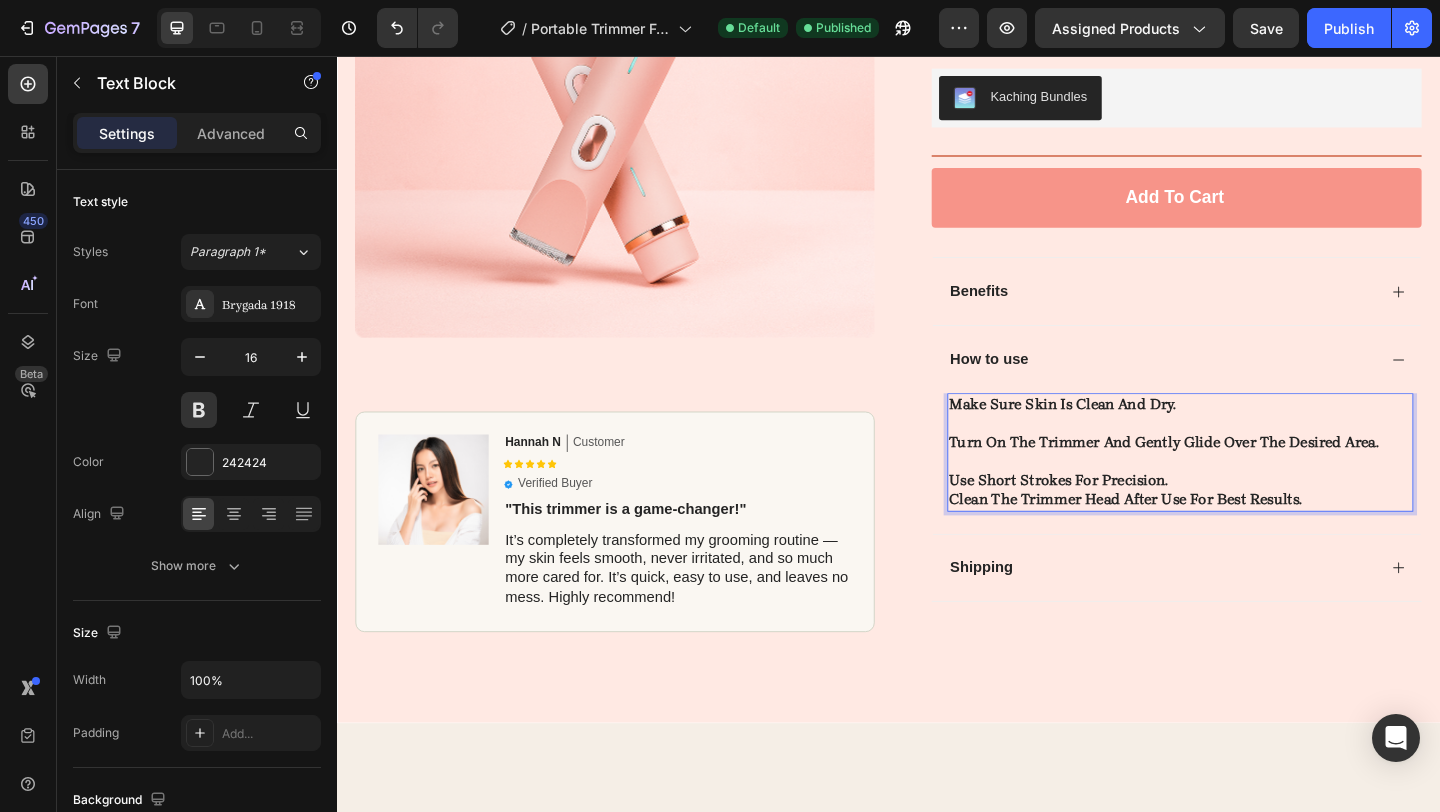 click on "Use short strokes for precision." at bounding box center [1254, 517] 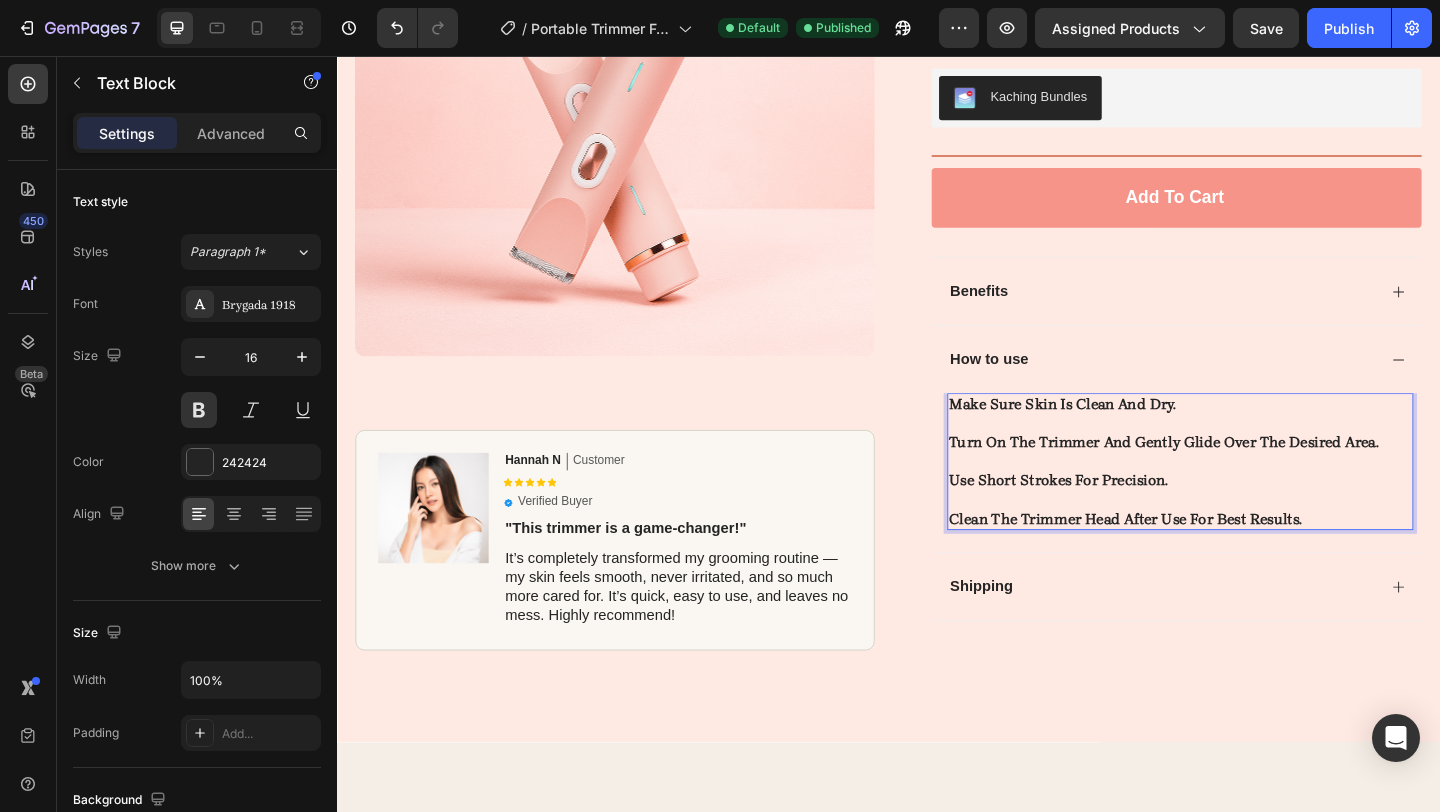click on "Make sure skin is clean and dry." at bounding box center [1254, 434] 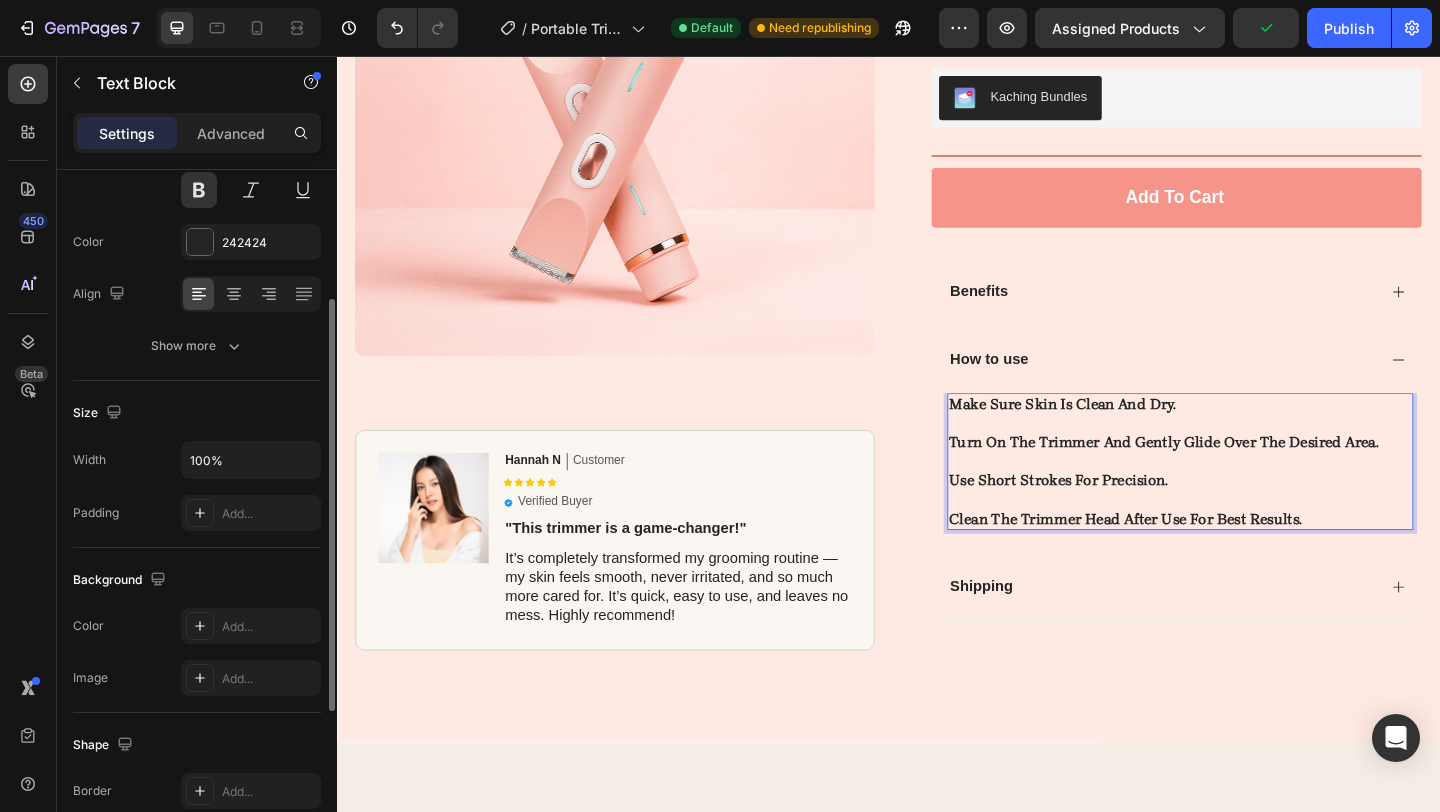 scroll, scrollTop: 0, scrollLeft: 0, axis: both 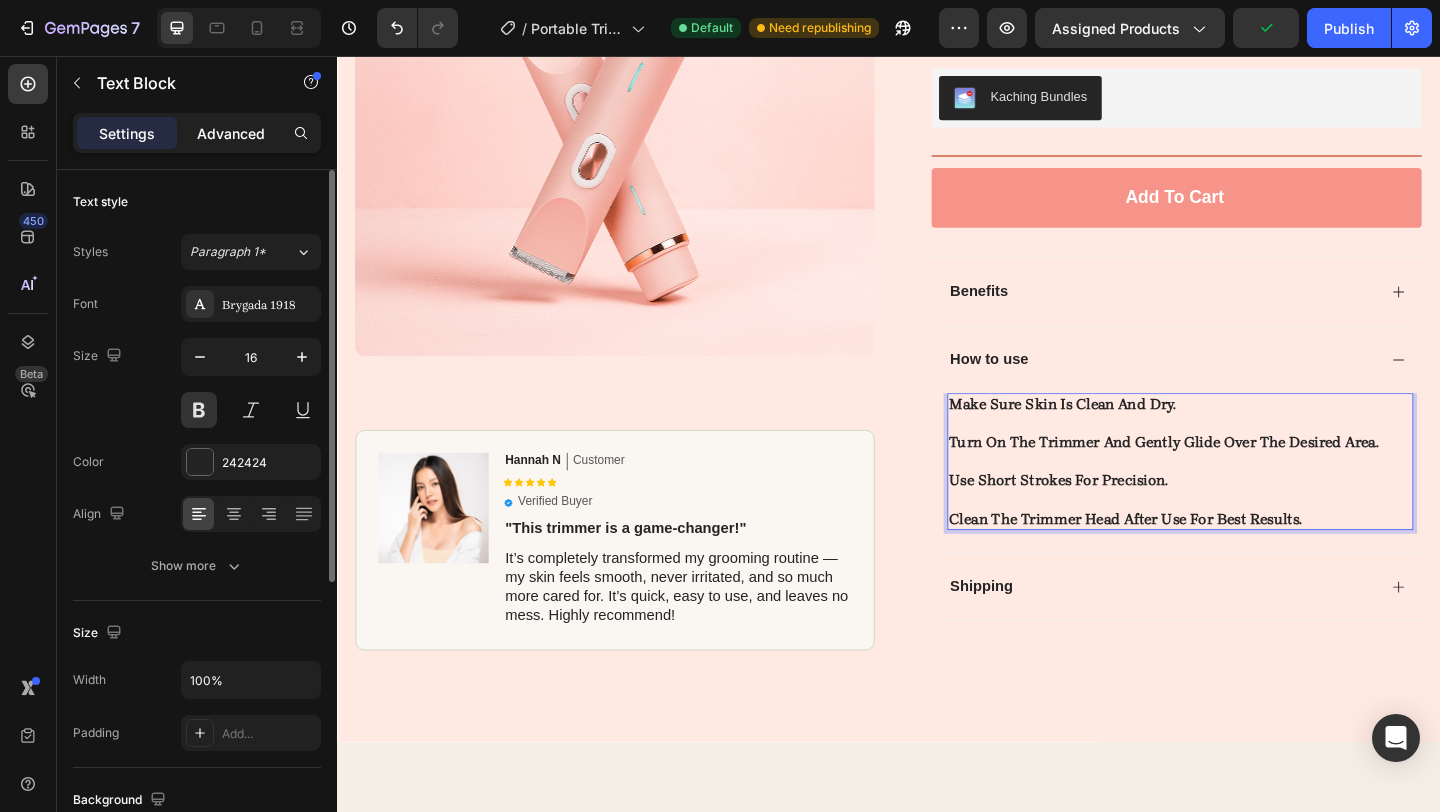 click on "Advanced" at bounding box center (231, 133) 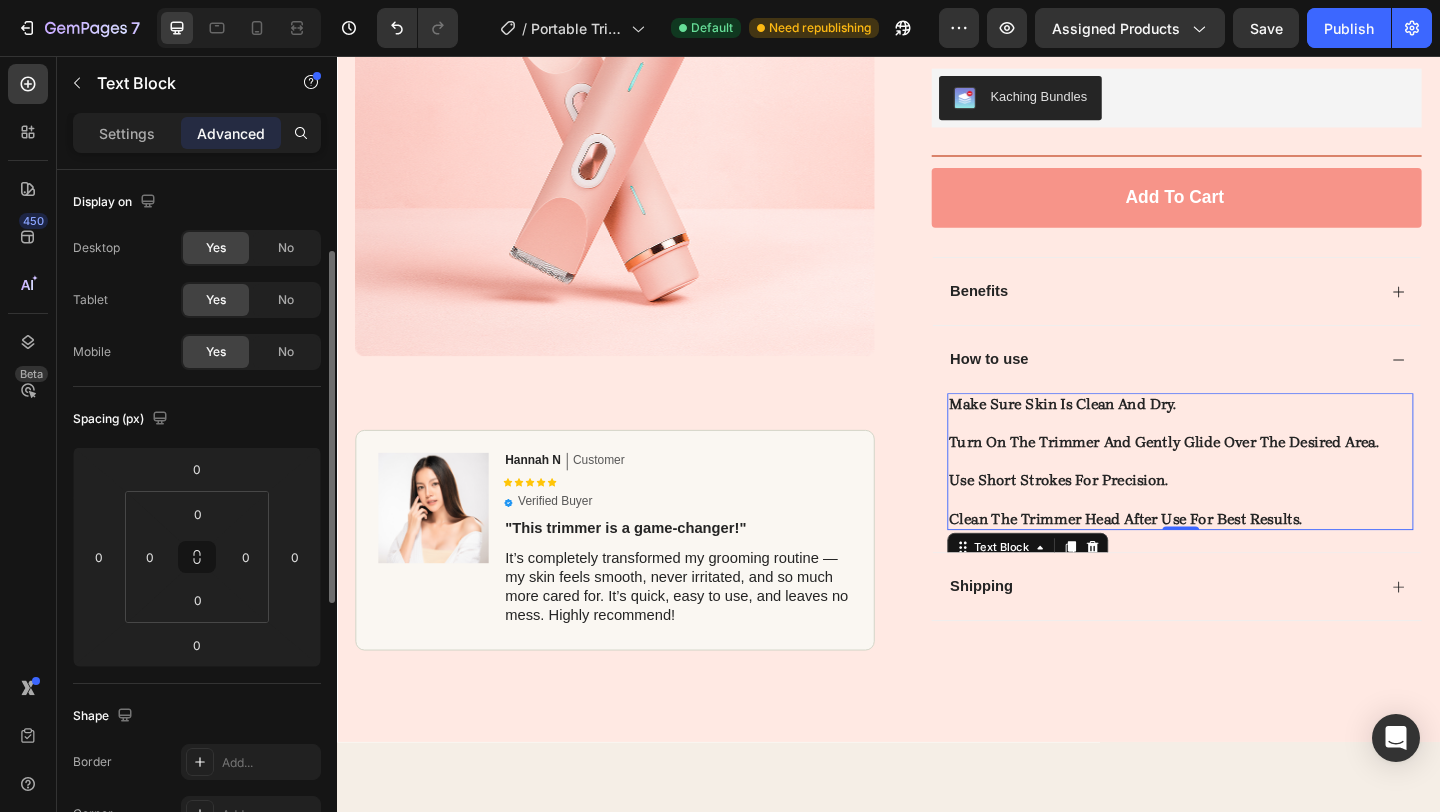 scroll, scrollTop: 689, scrollLeft: 0, axis: vertical 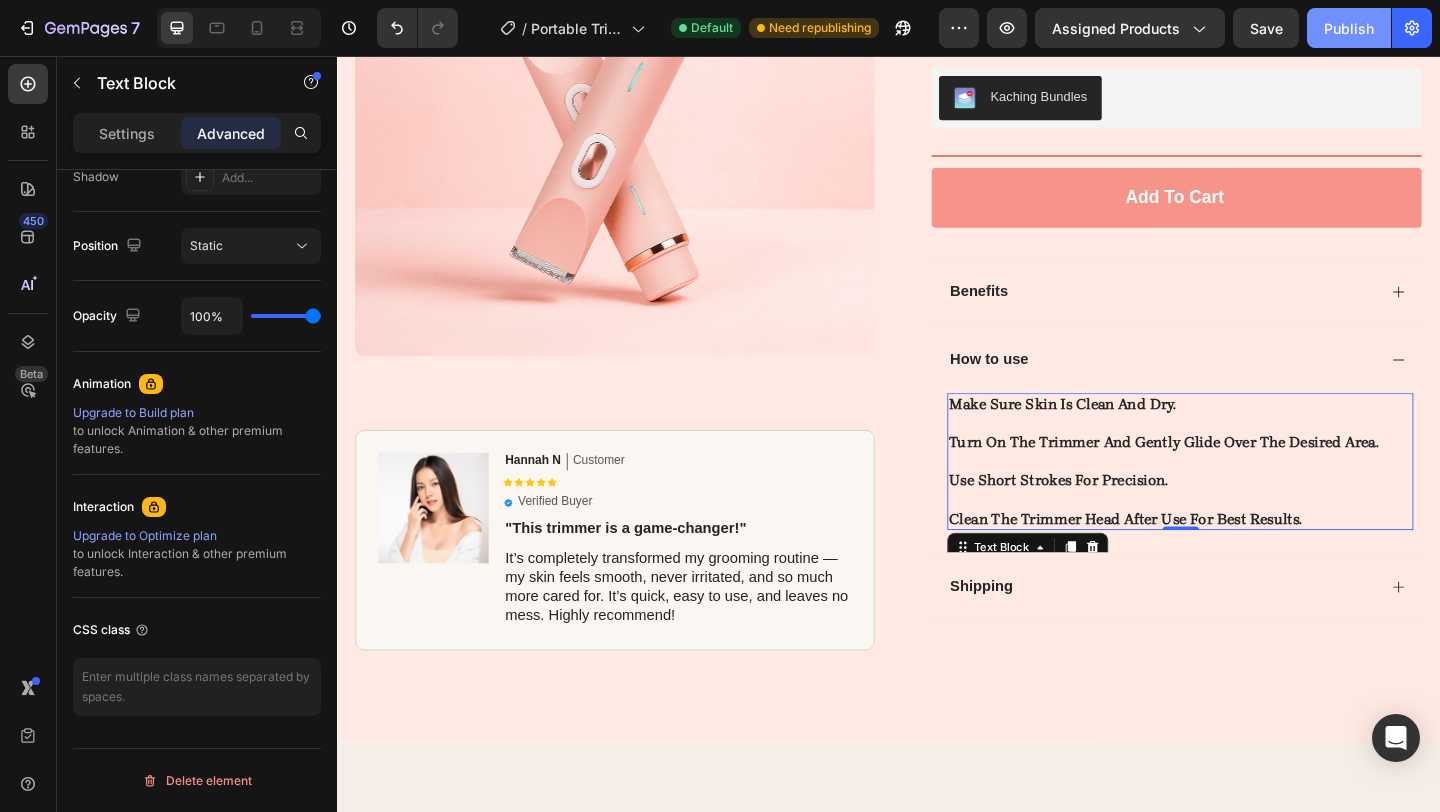 click on "Publish" at bounding box center (1349, 28) 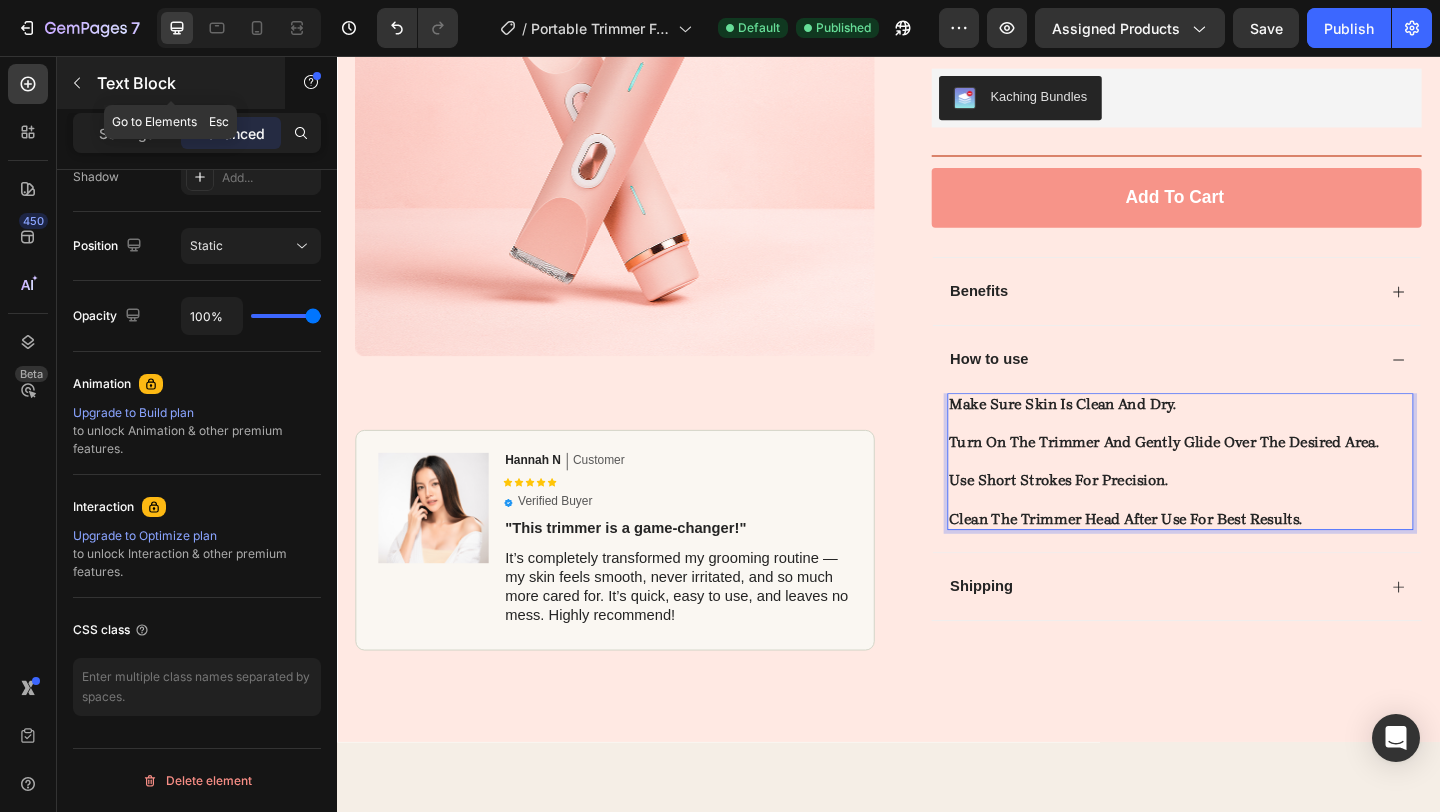 click 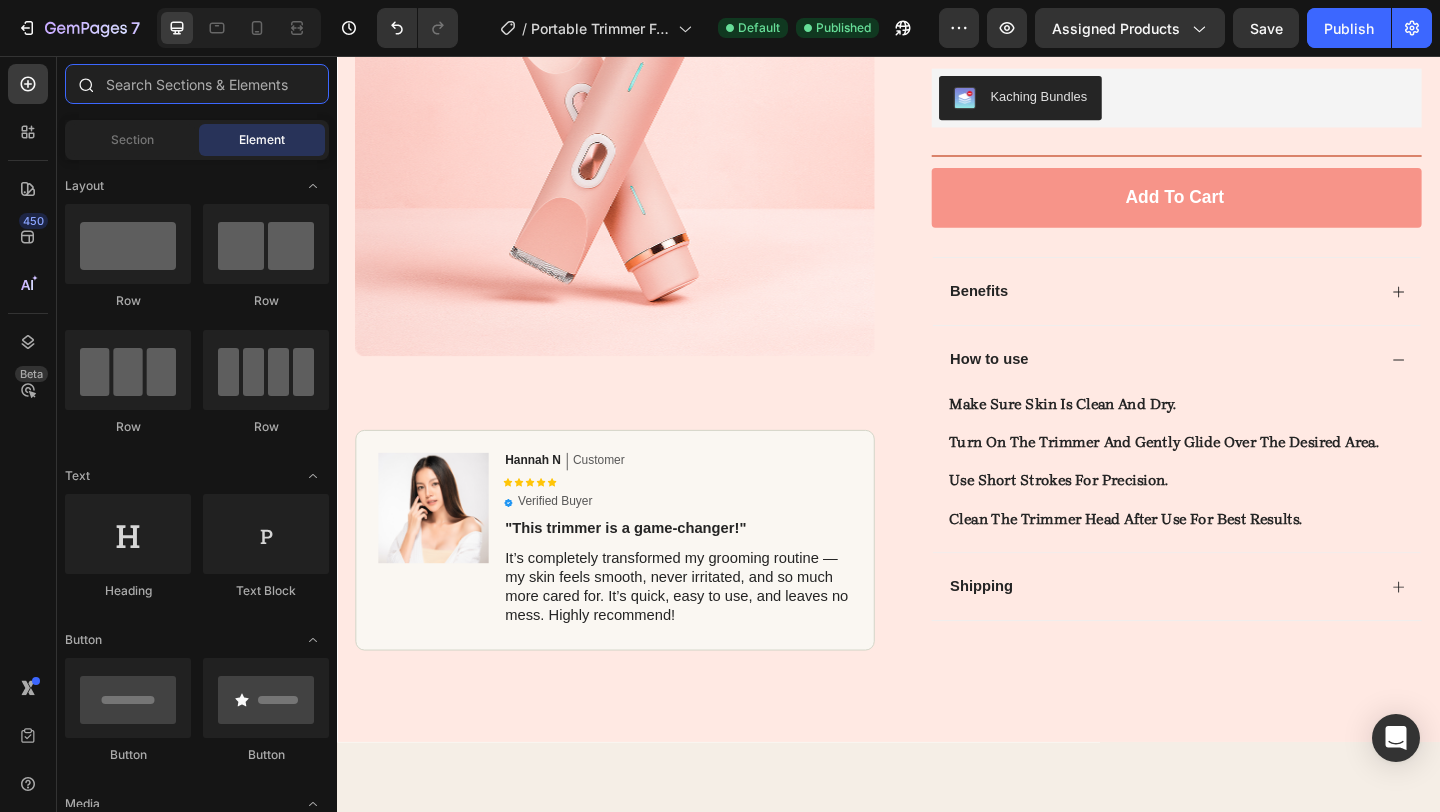 click at bounding box center (197, 84) 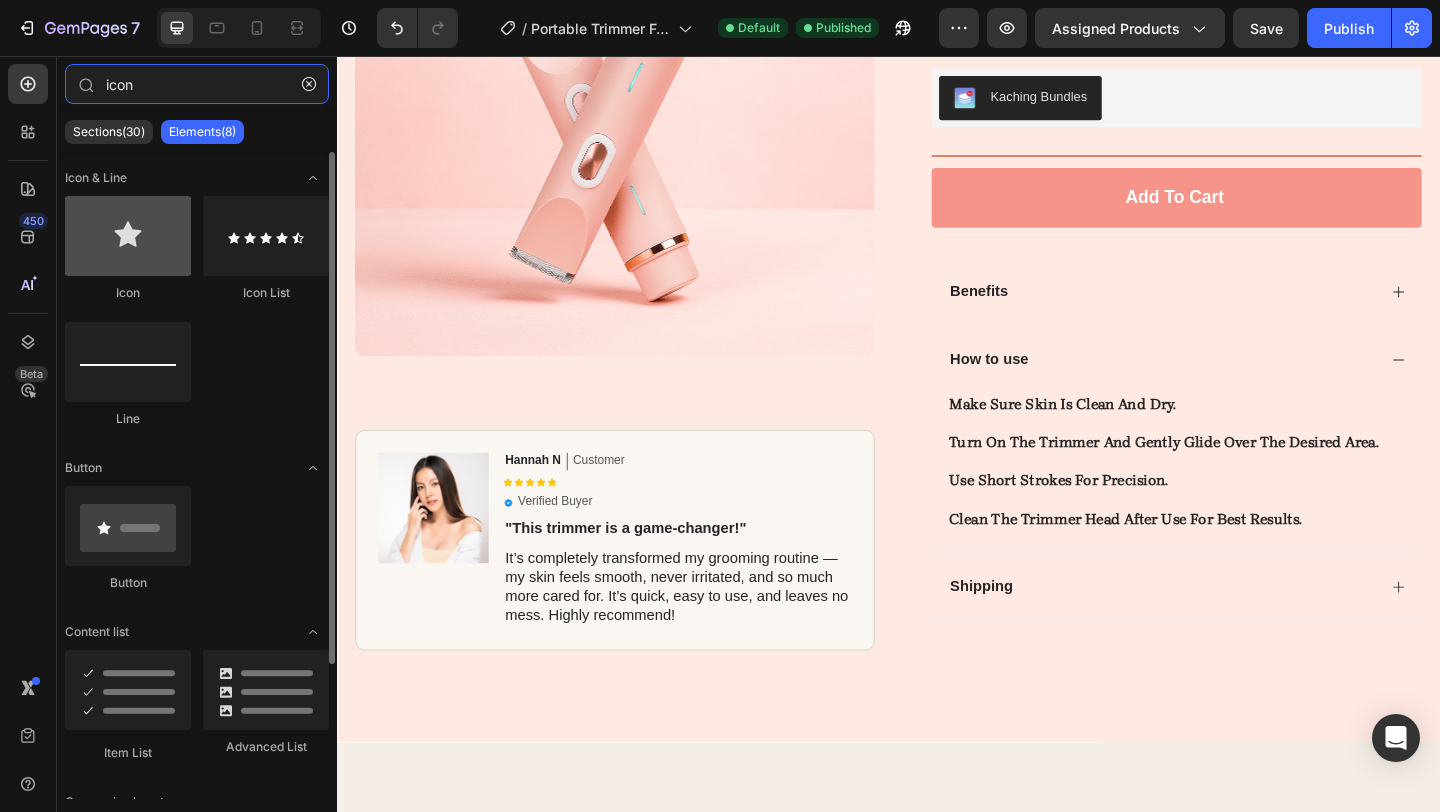 type on "icon" 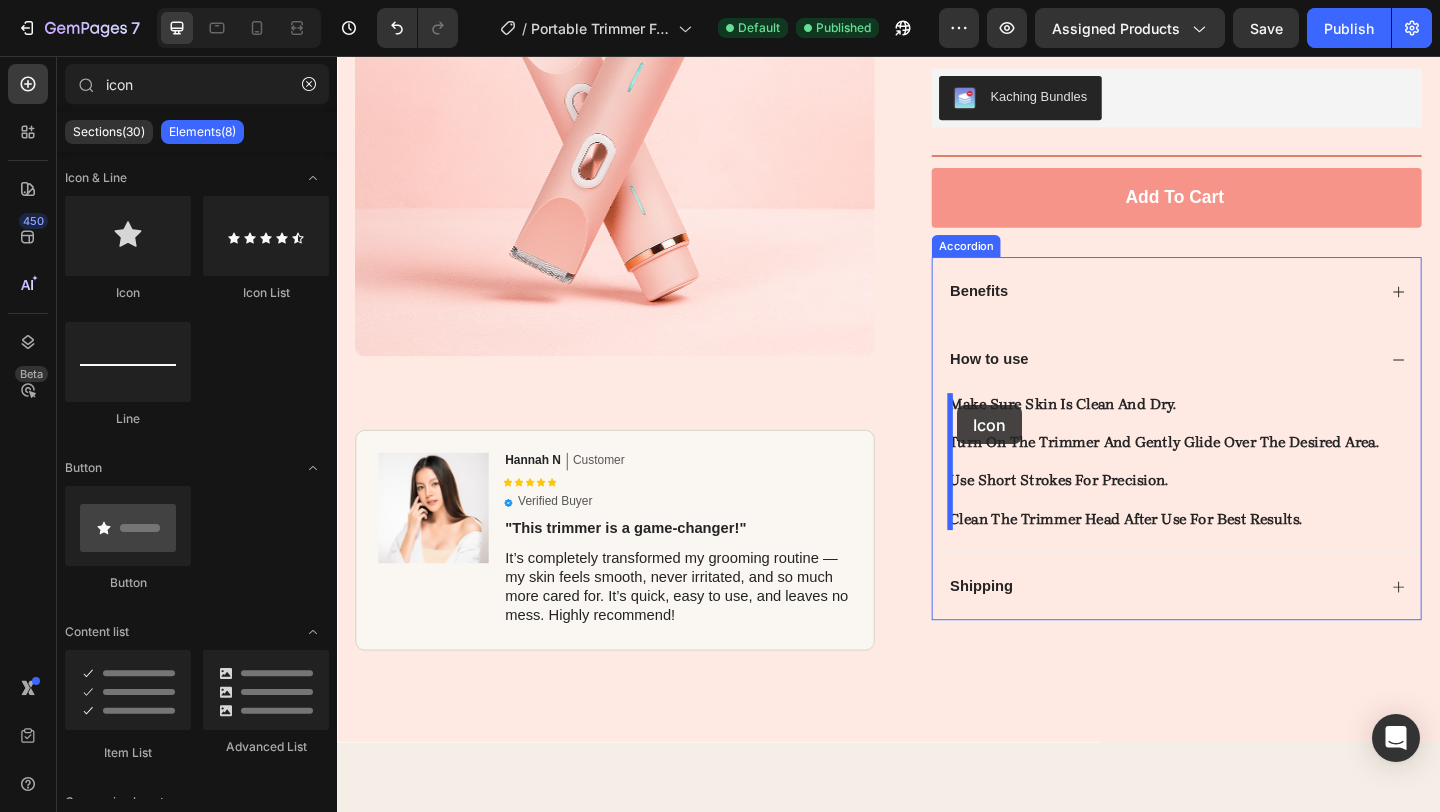 drag, startPoint x: 460, startPoint y: 296, endPoint x: 1011, endPoint y: 436, distance: 568.5077 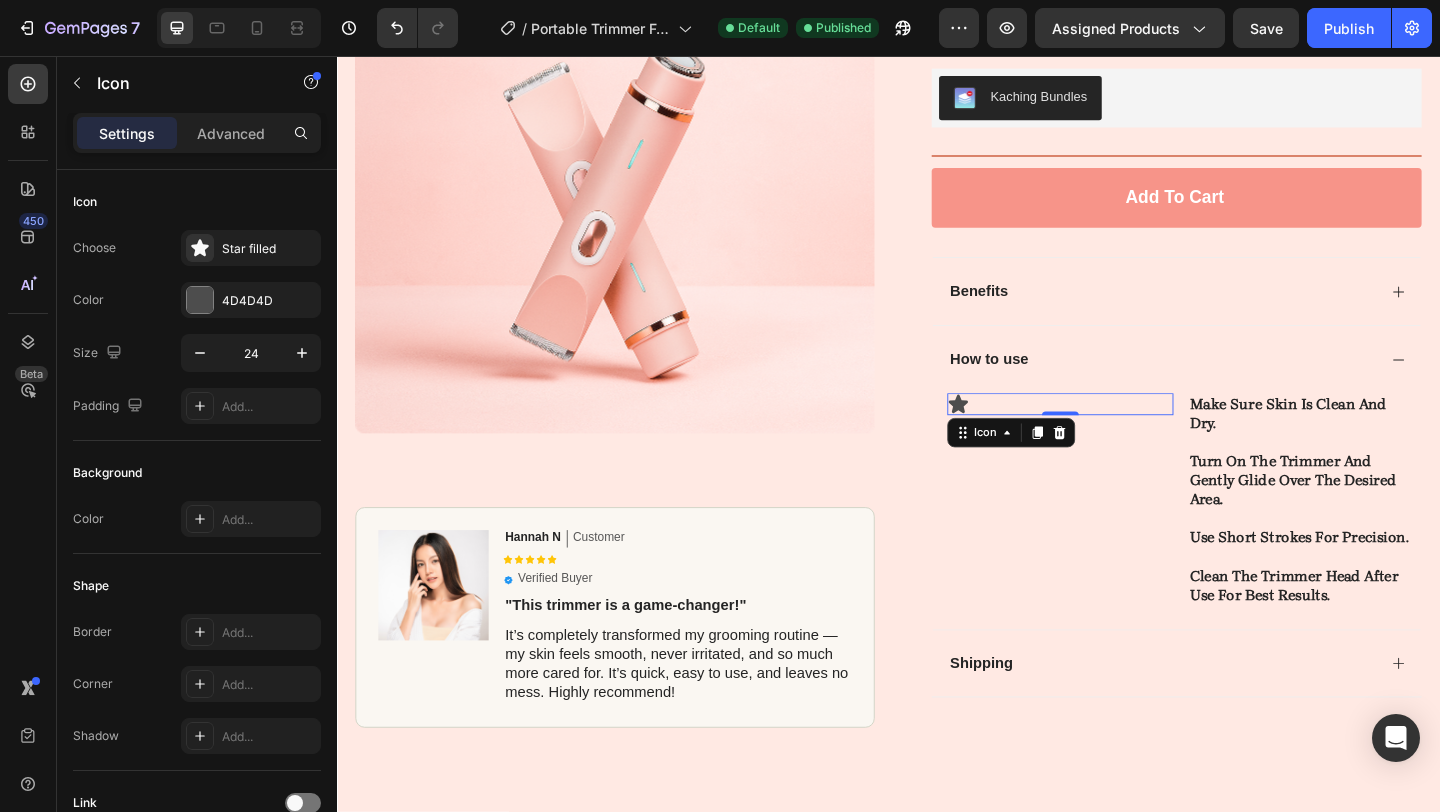 click on "Icon   0" at bounding box center (1124, 434) 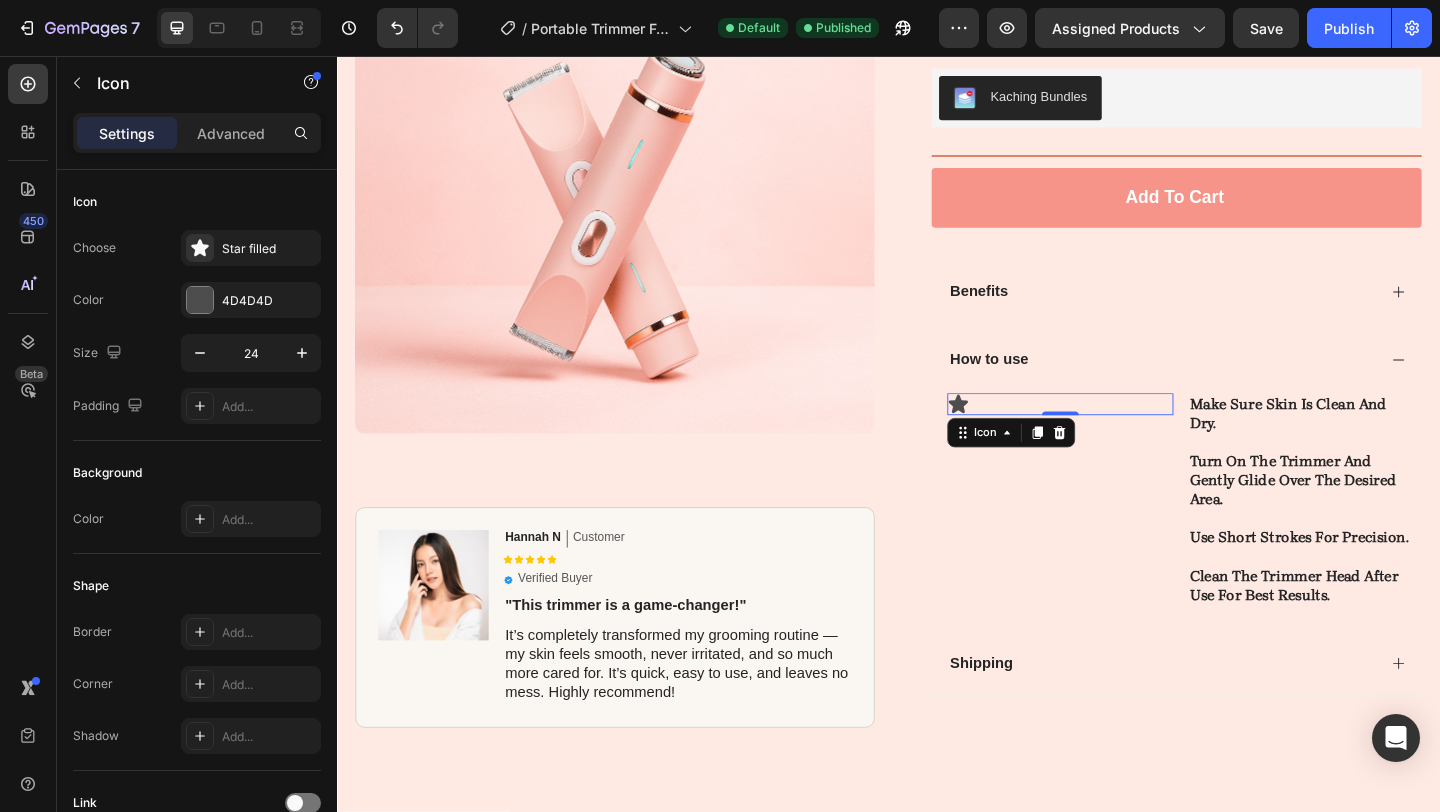 click on "Icon   0" at bounding box center [1124, 434] 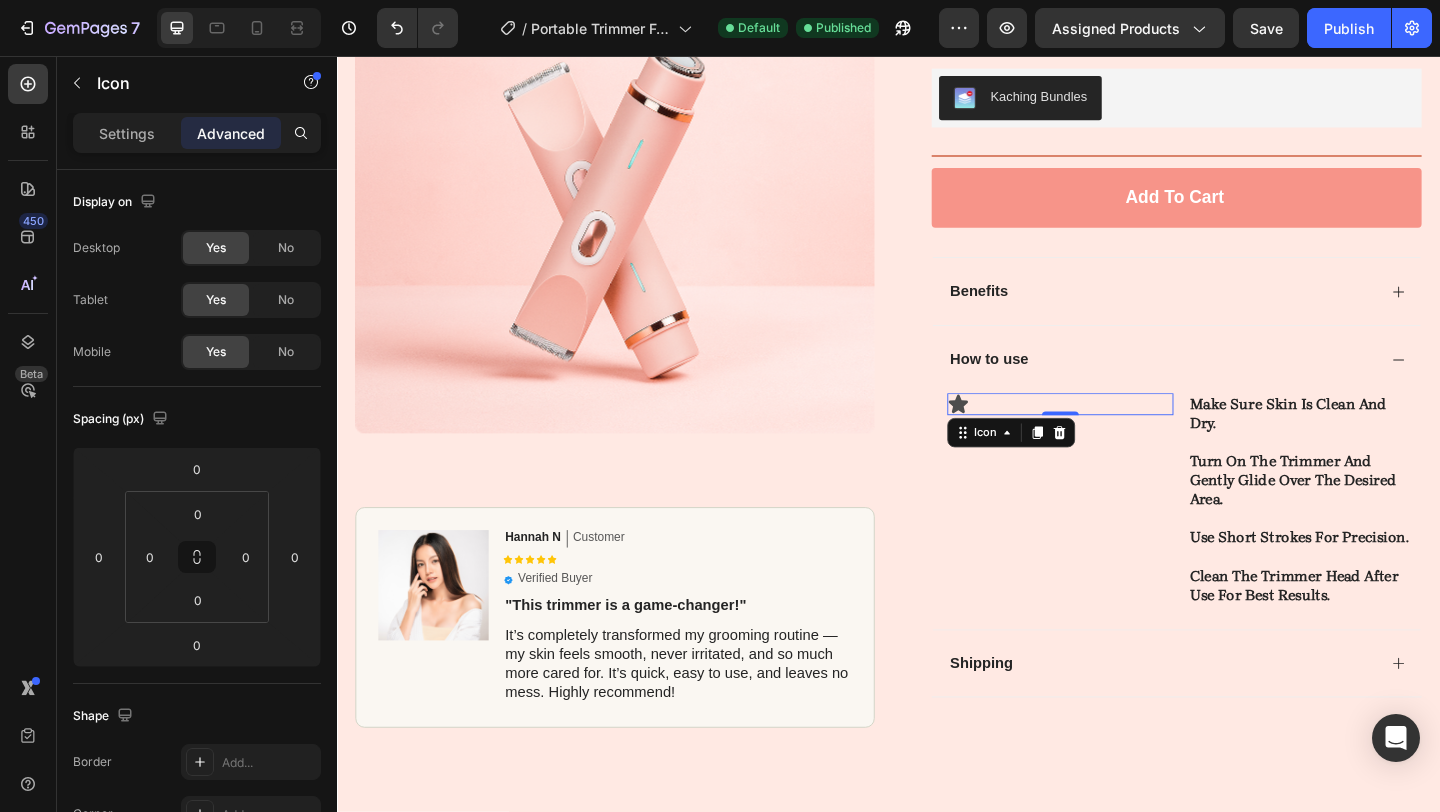 click on "Icon   0" at bounding box center (1124, 434) 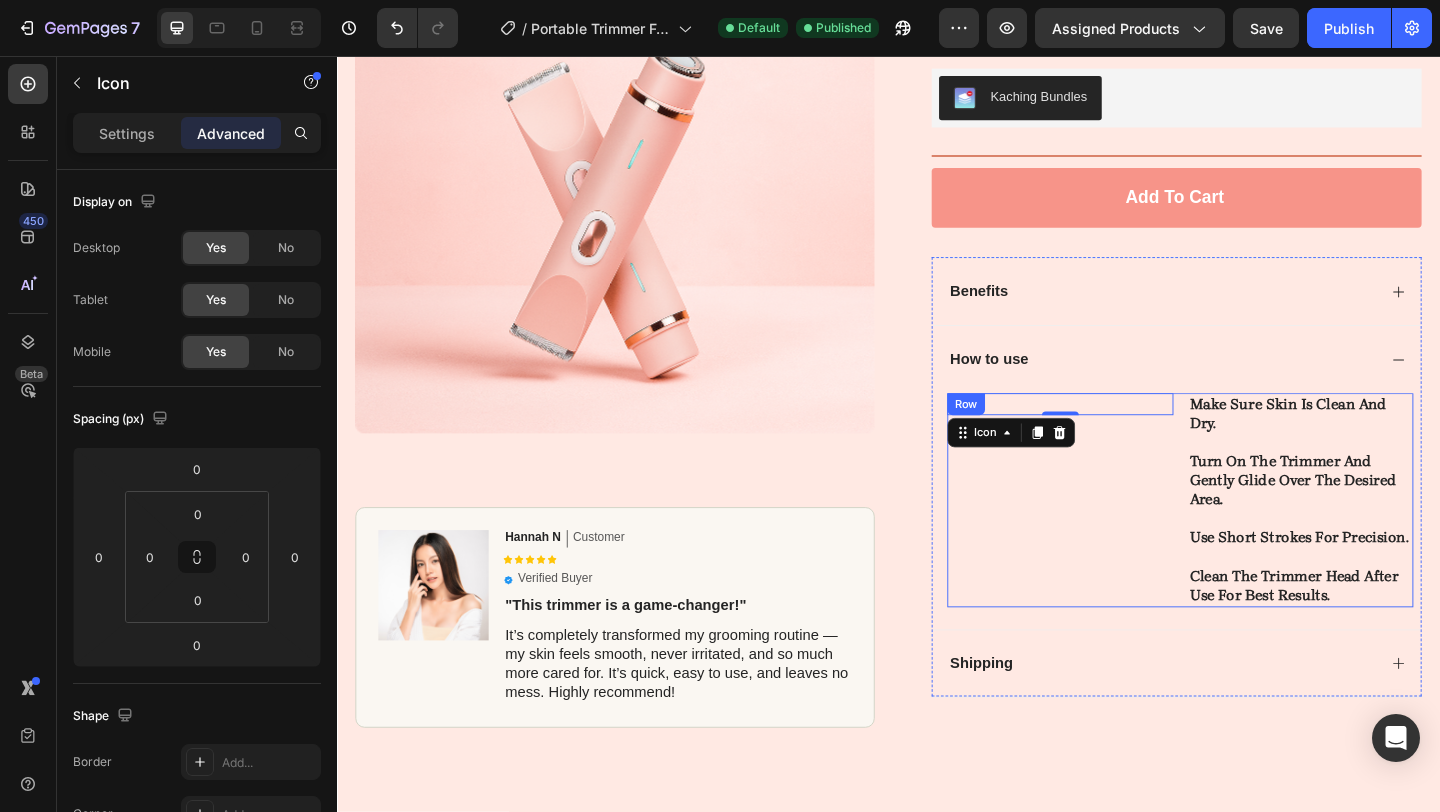 click on "Icon   0" at bounding box center (1124, 538) 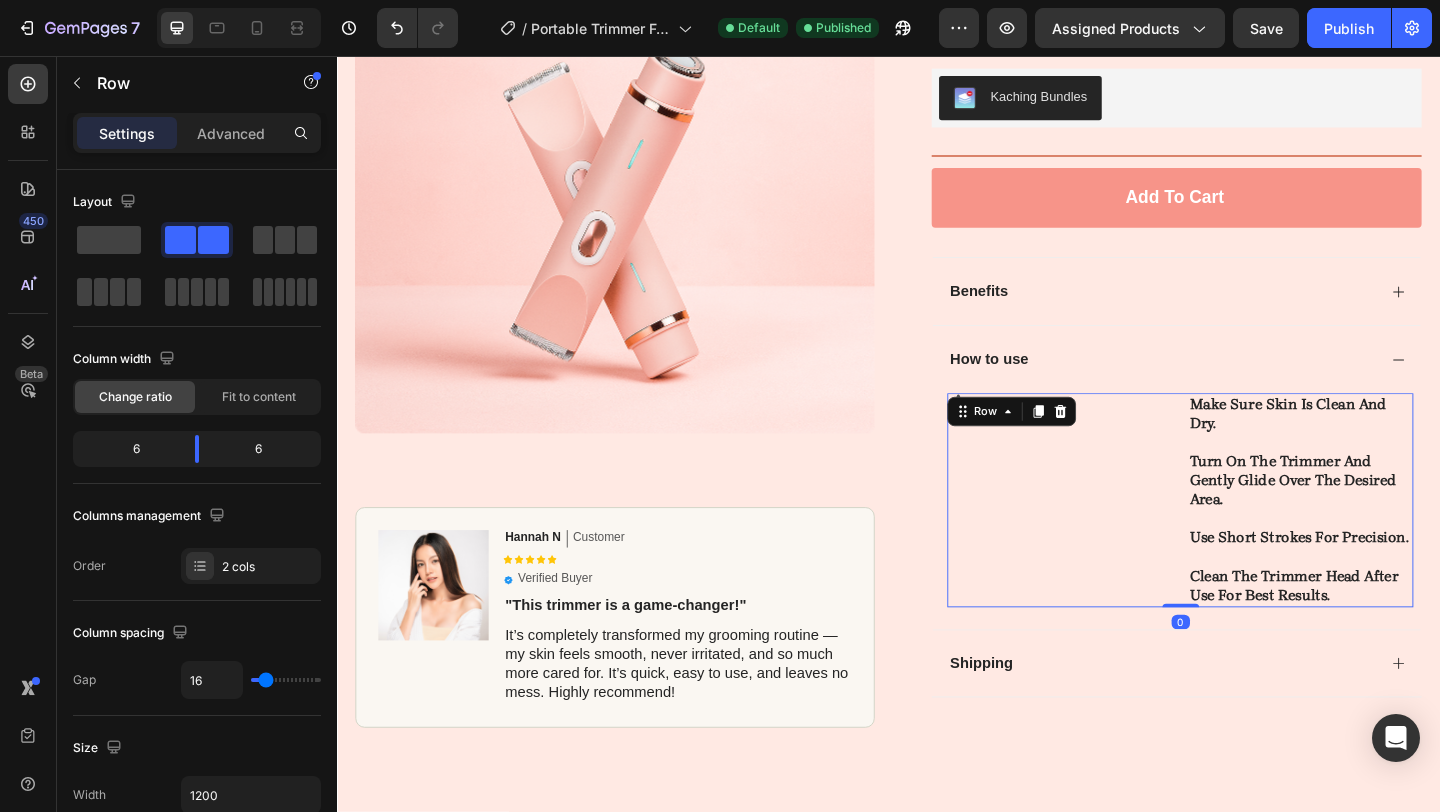 click on "Icon" at bounding box center [1124, 434] 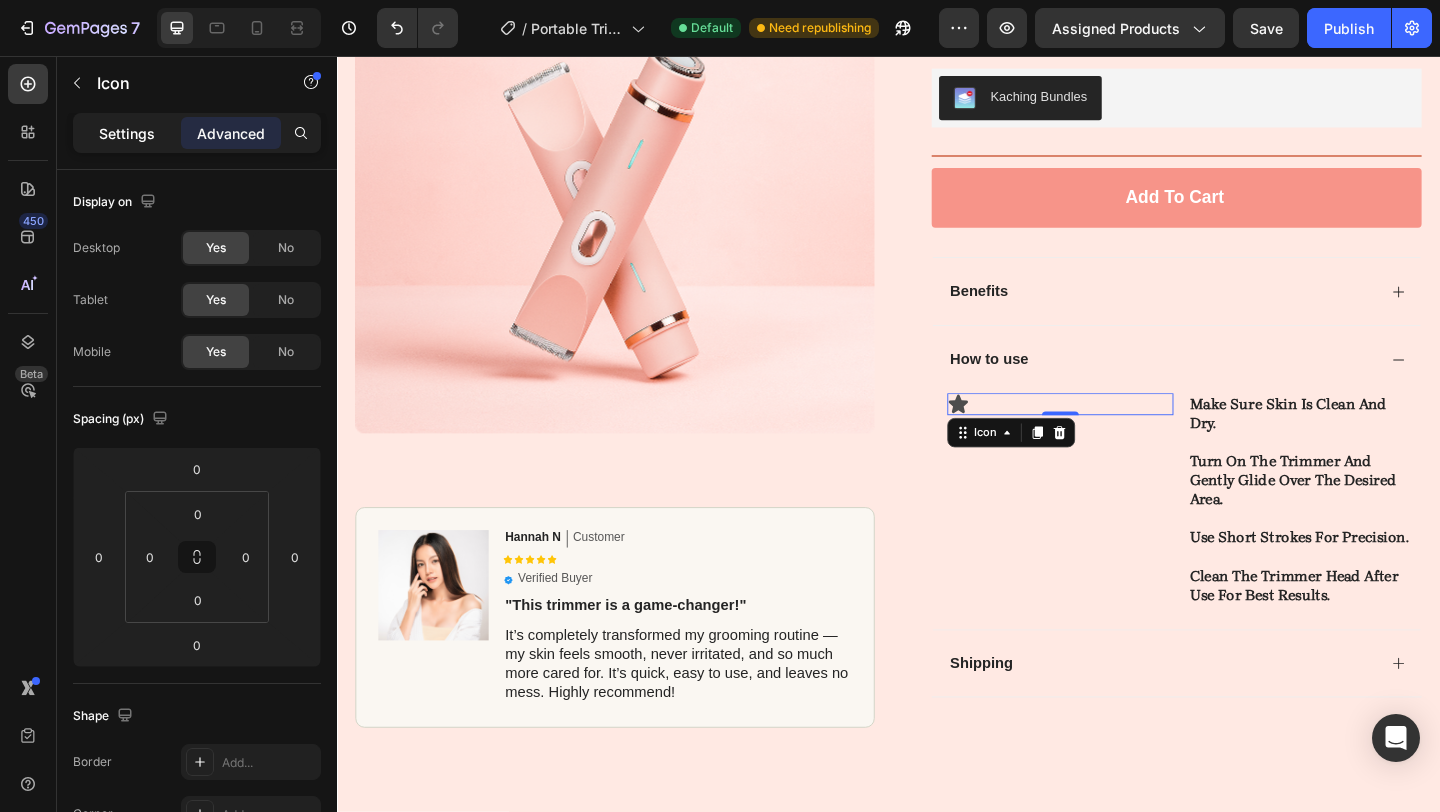 click on "Settings" 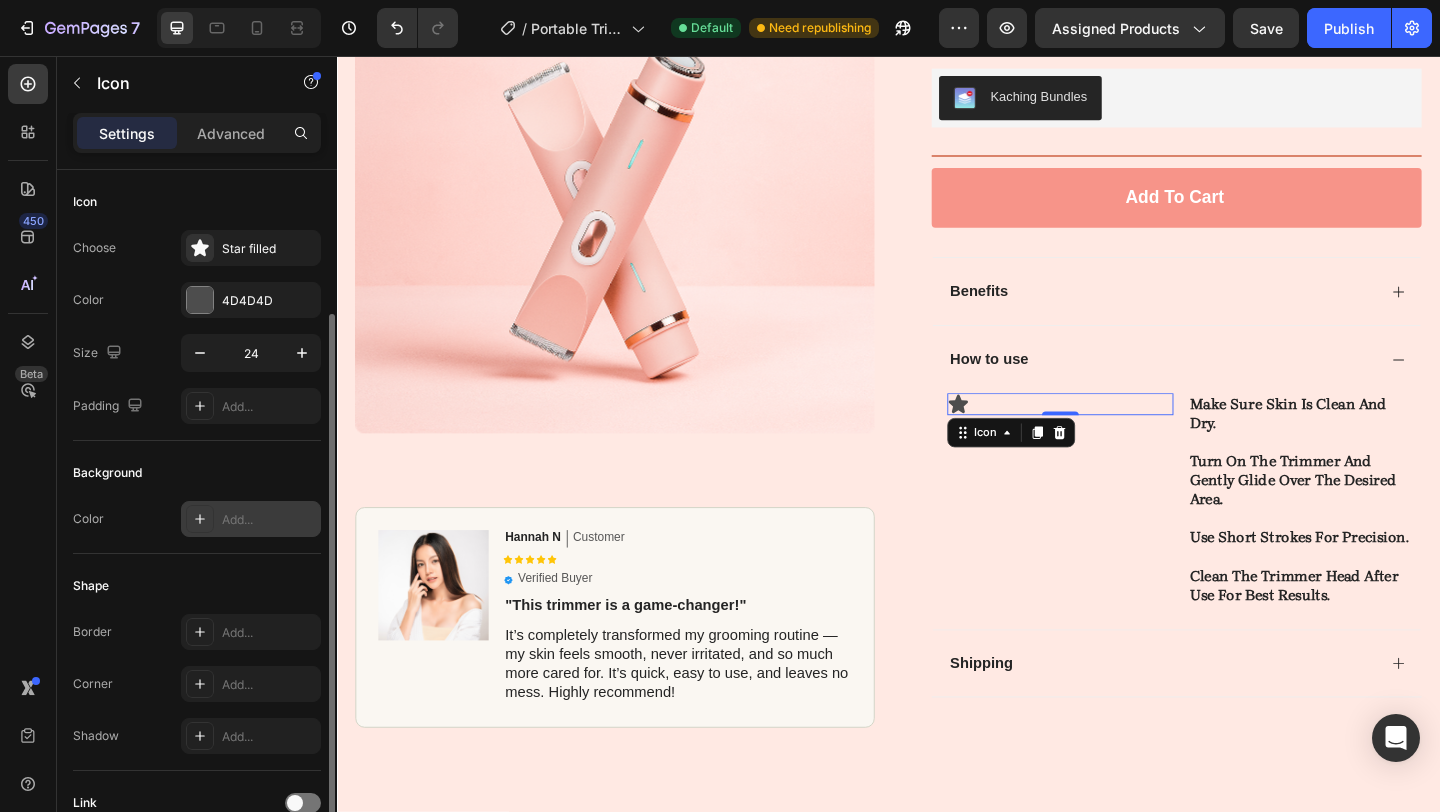 scroll, scrollTop: 172, scrollLeft: 0, axis: vertical 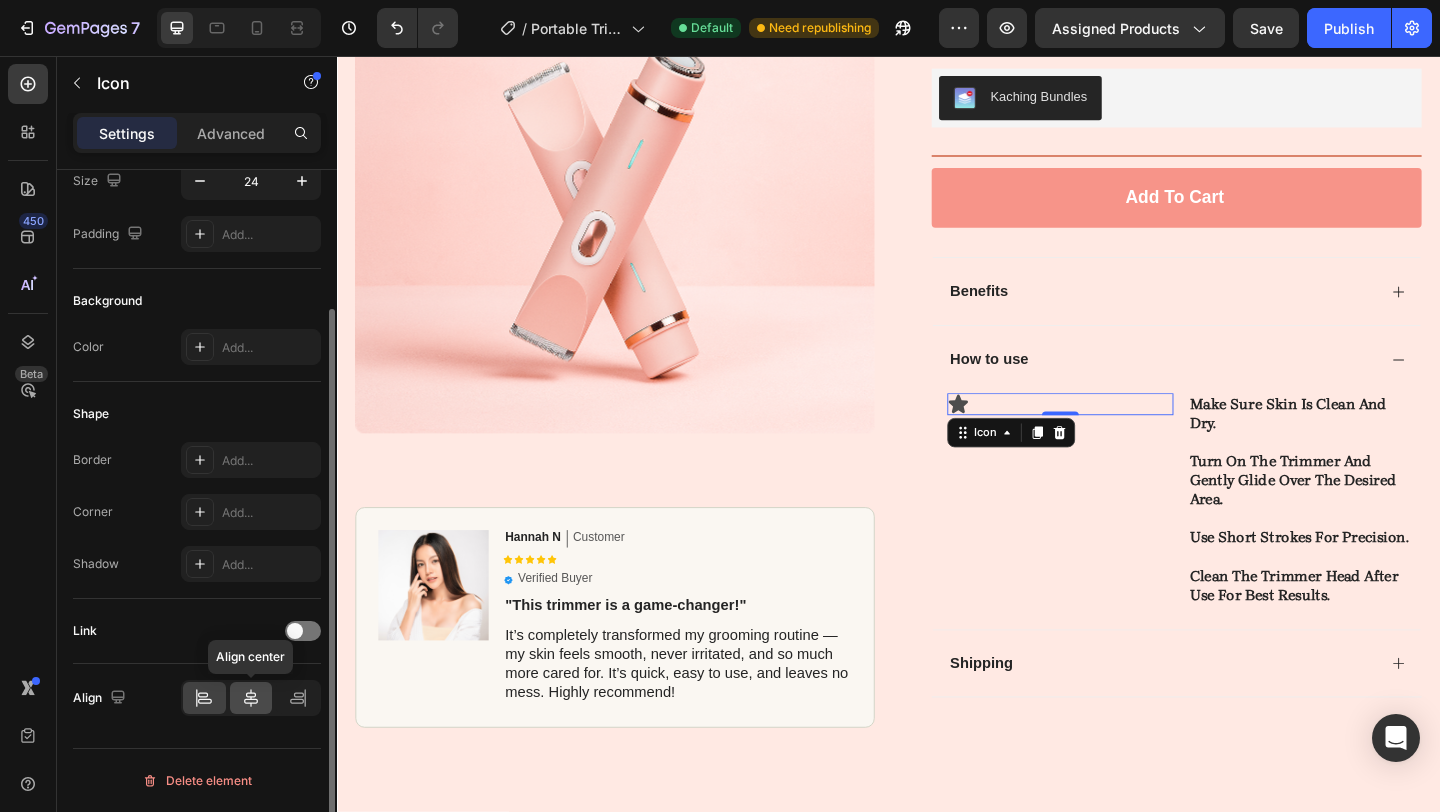 click 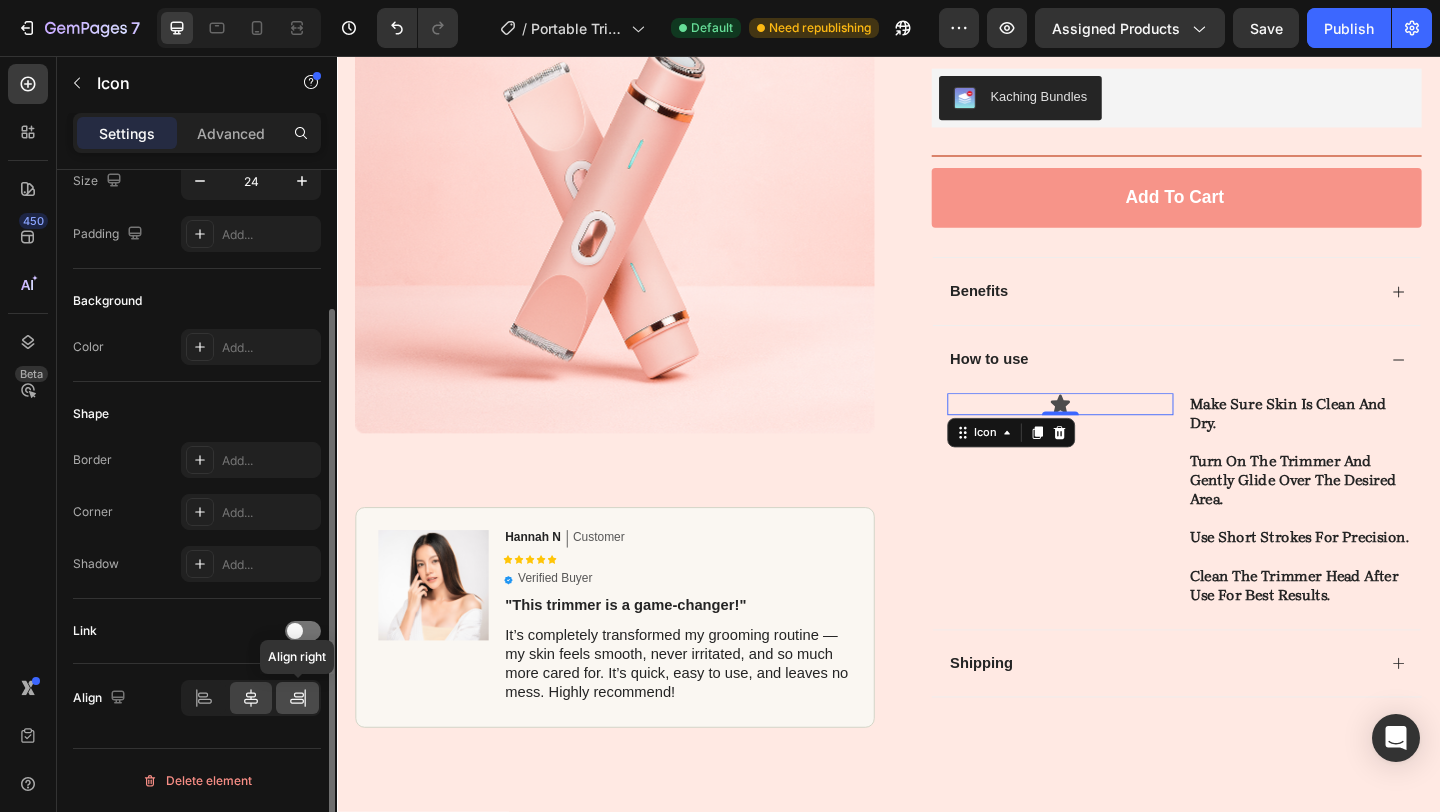 click 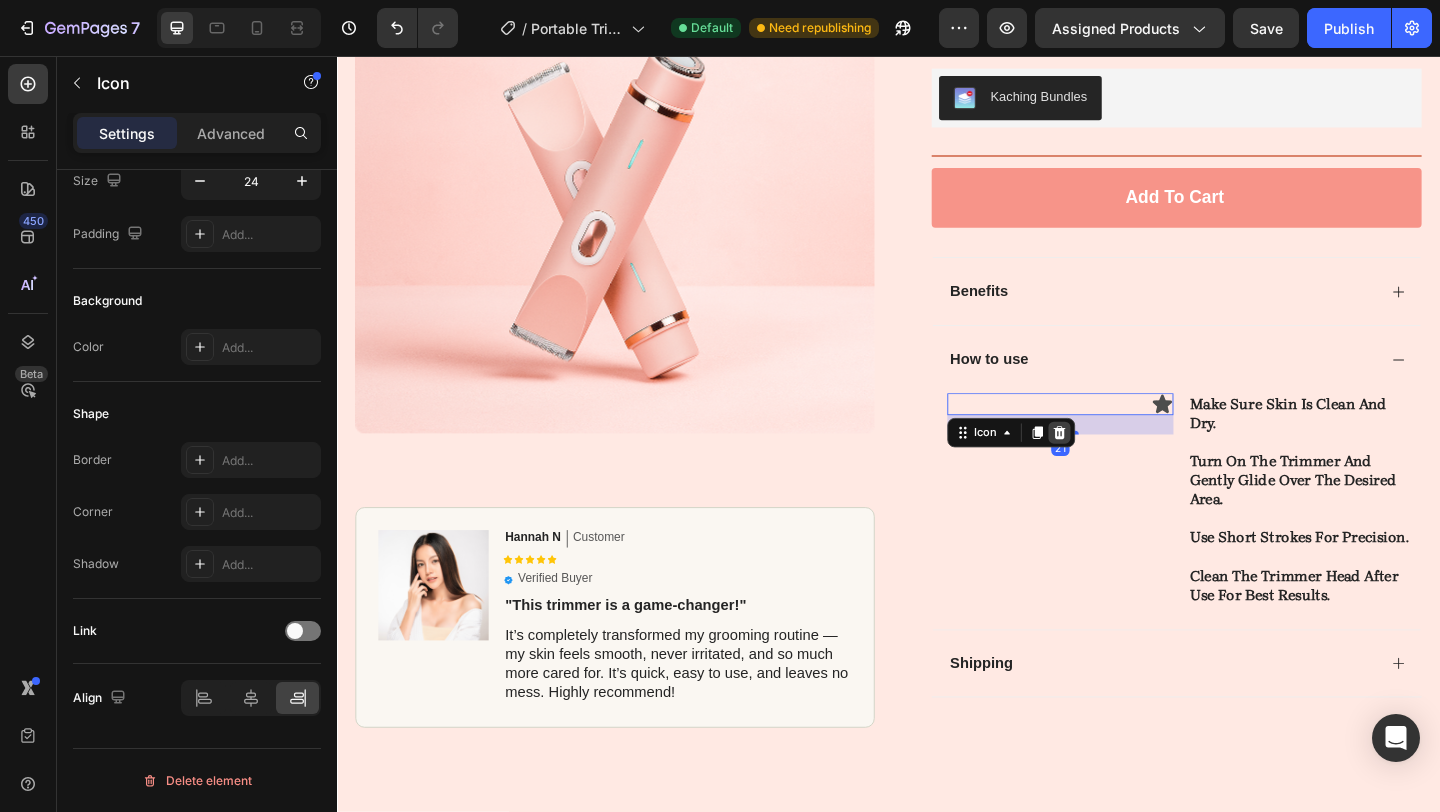 drag, startPoint x: 1135, startPoint y: 443, endPoint x: 1135, endPoint y: 464, distance: 21 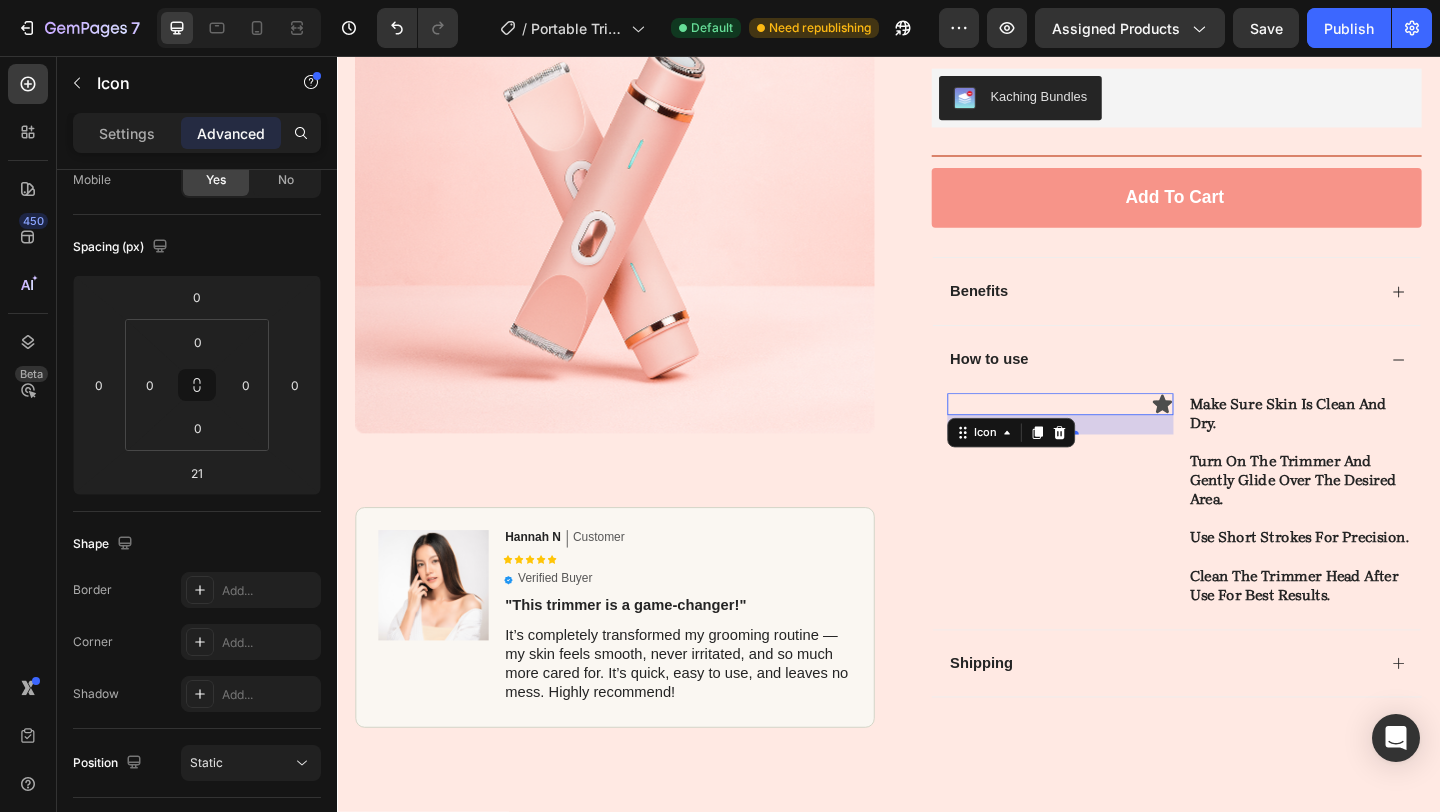 click on "21" at bounding box center (1124, 456) 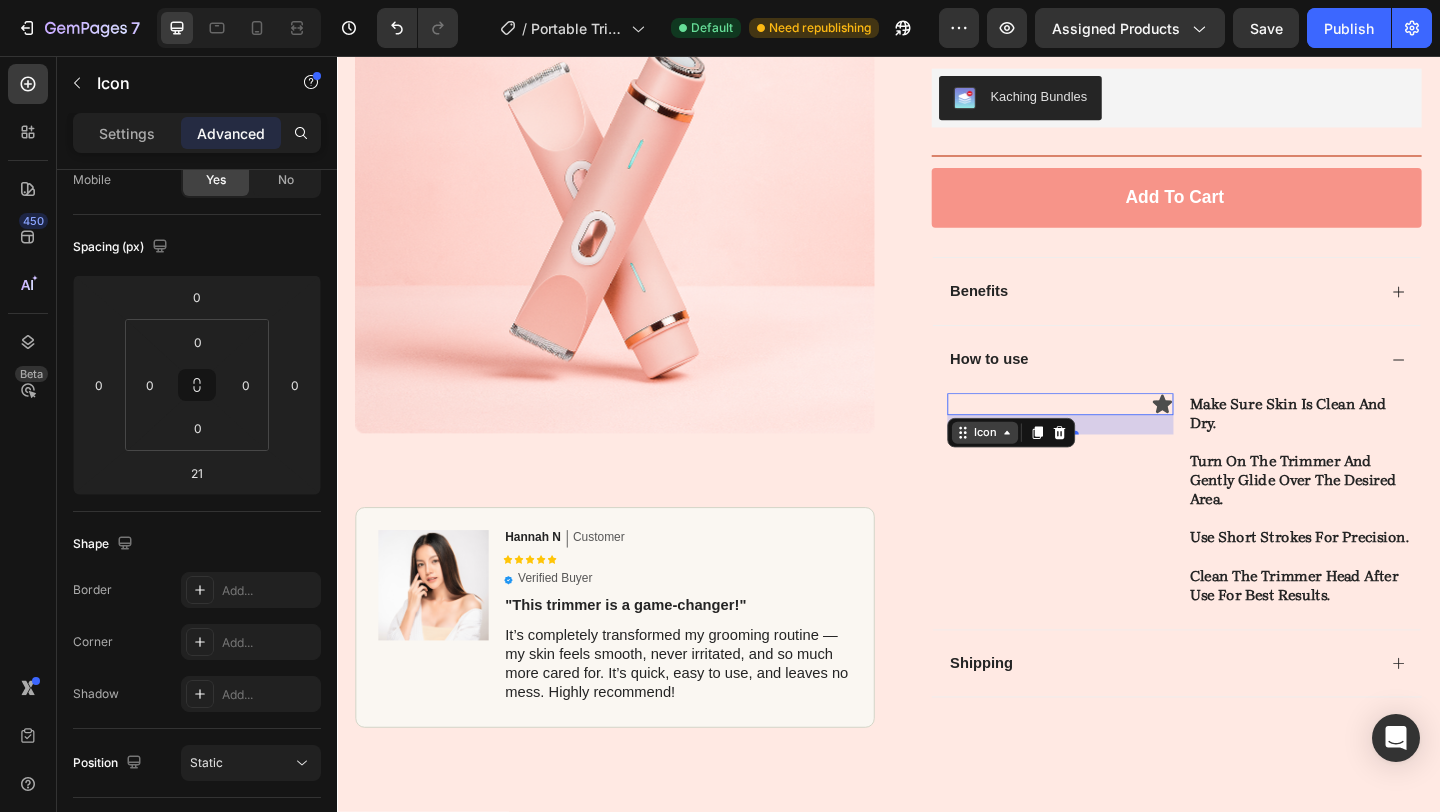 click 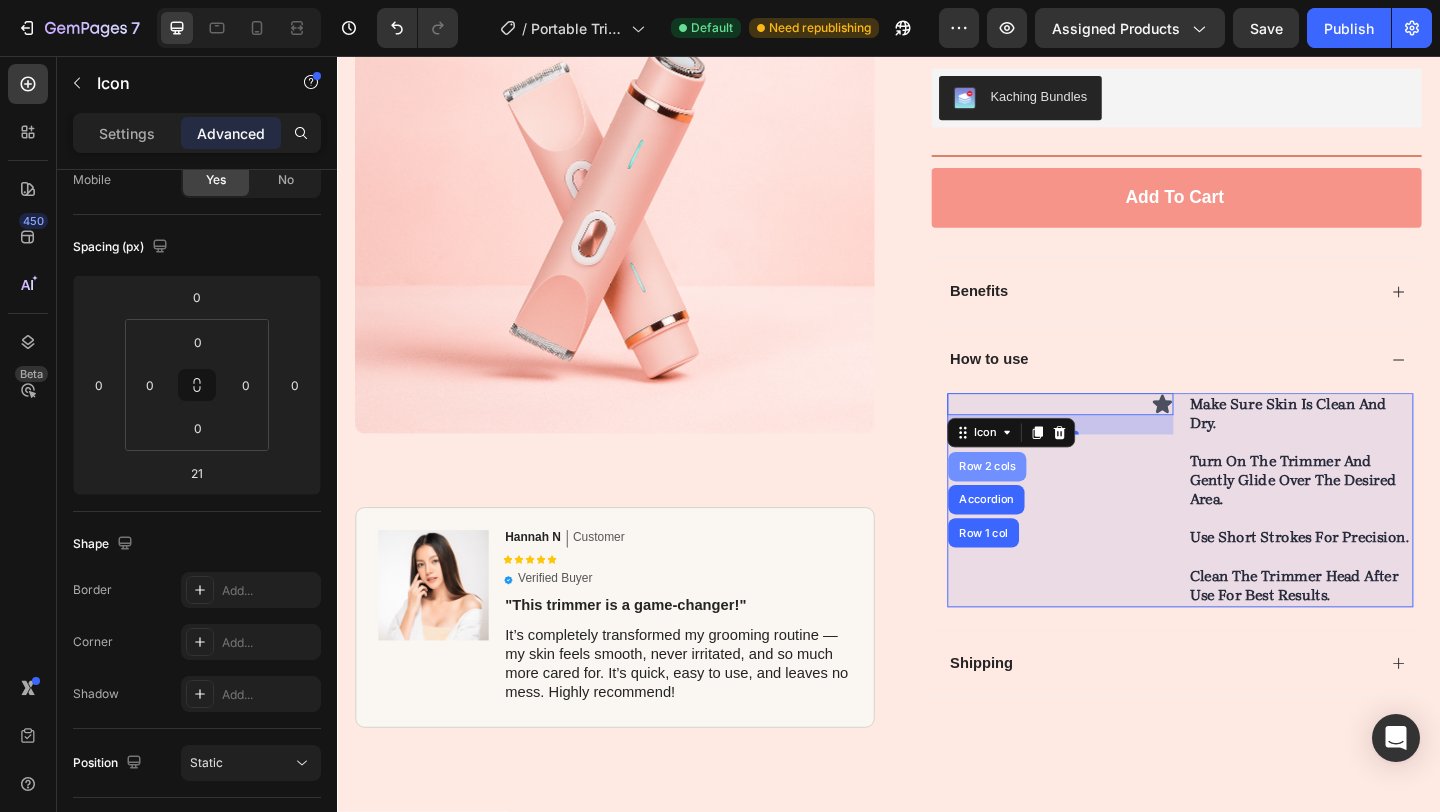 click on "Row 2 cols" at bounding box center (1044, 502) 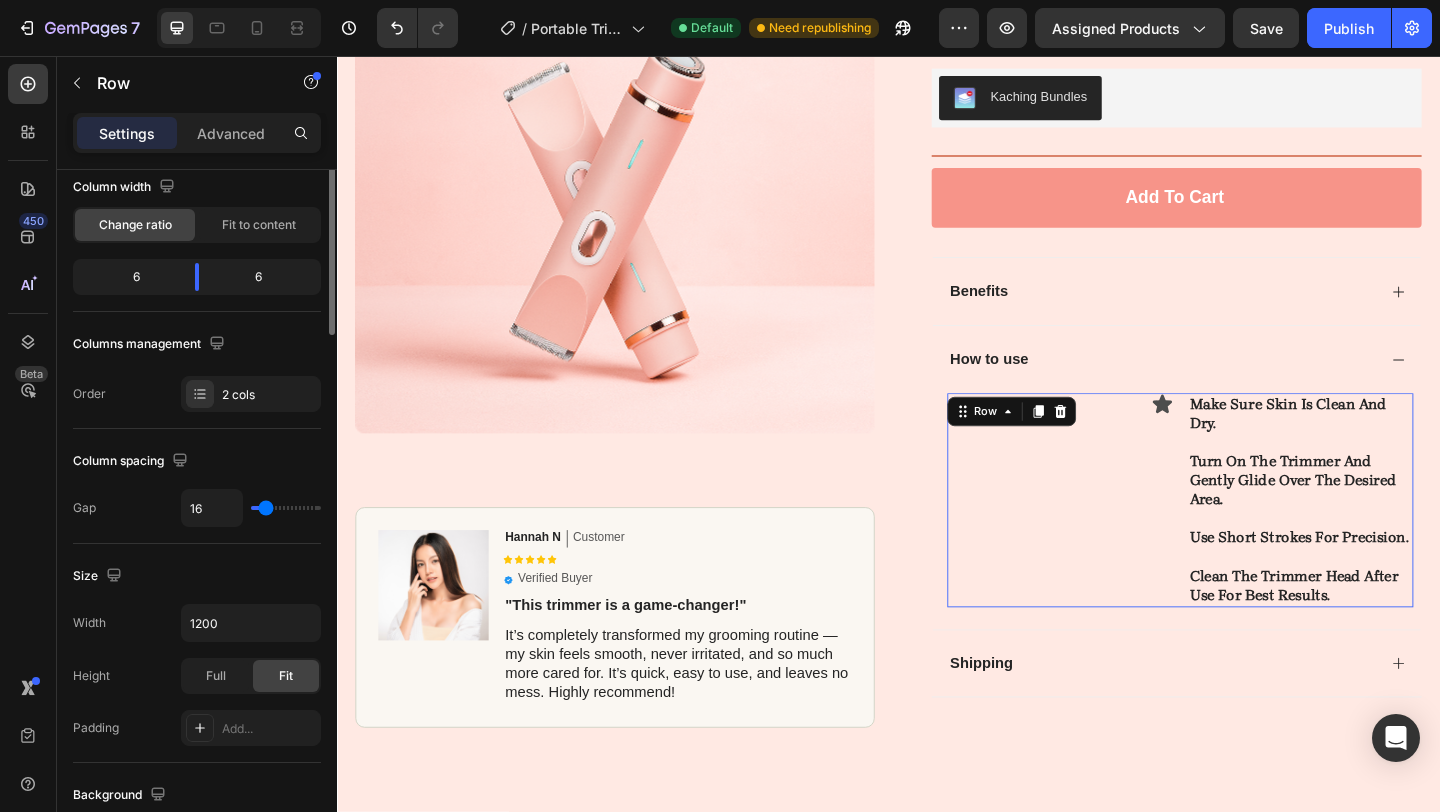 scroll, scrollTop: 0, scrollLeft: 0, axis: both 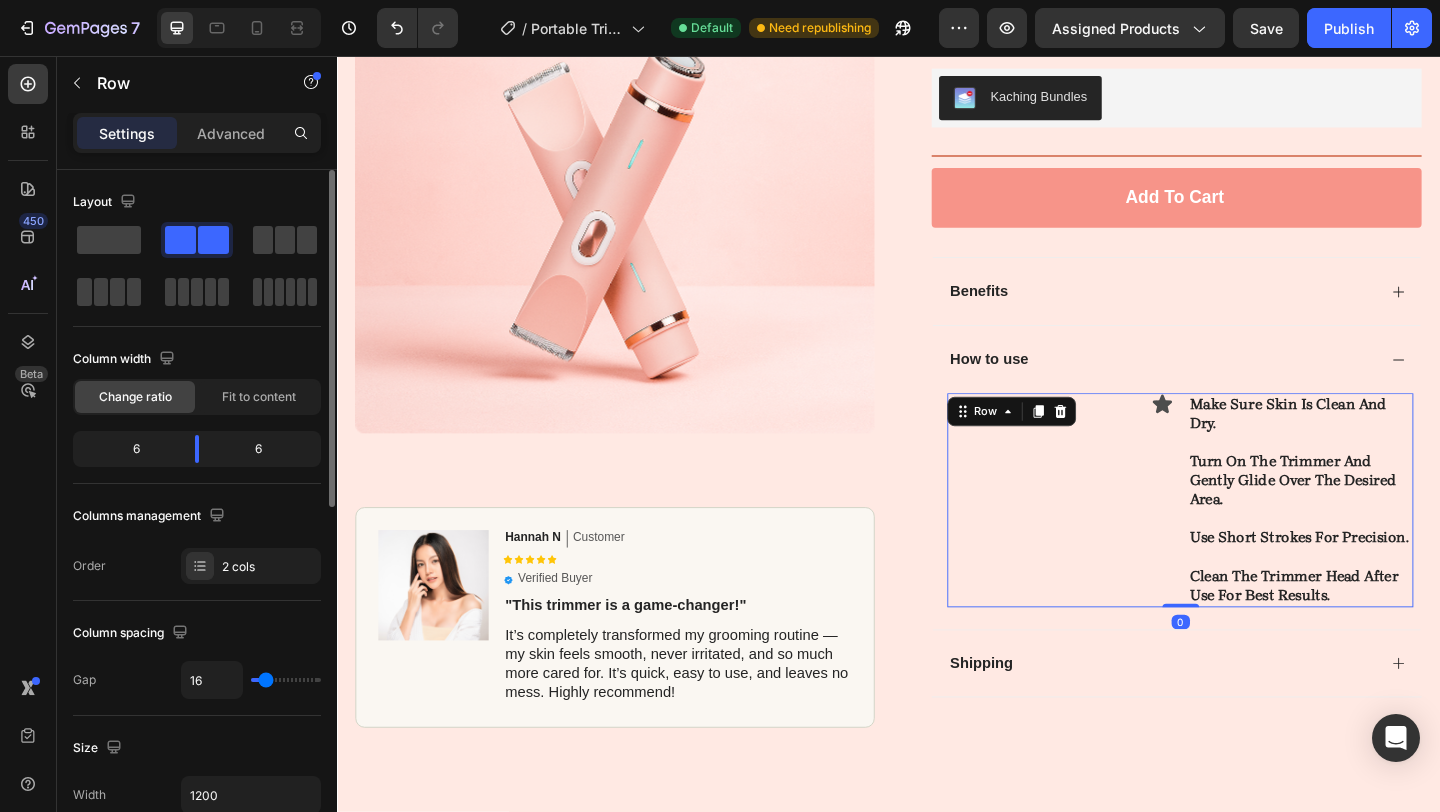 click on "Icon" at bounding box center [1124, 538] 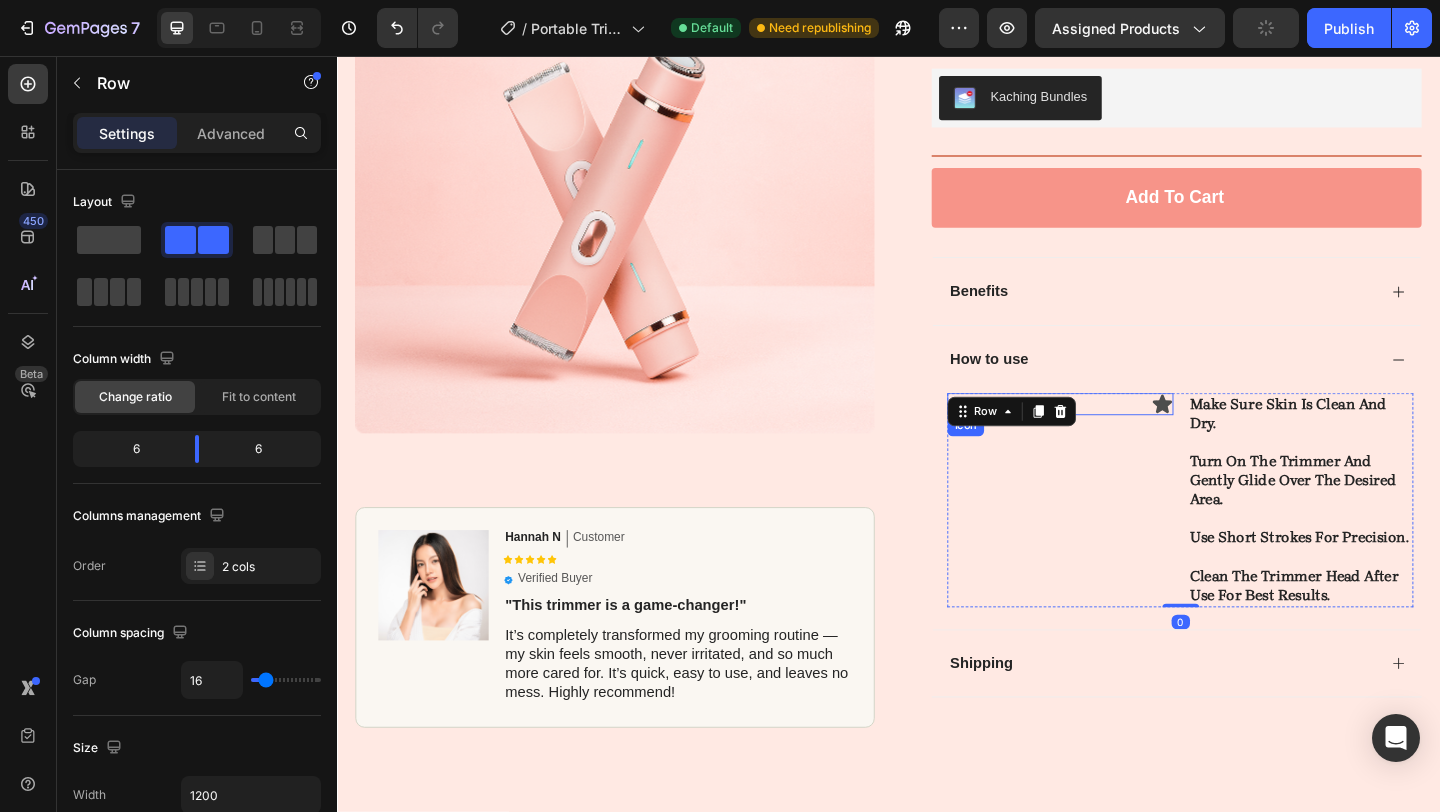 click 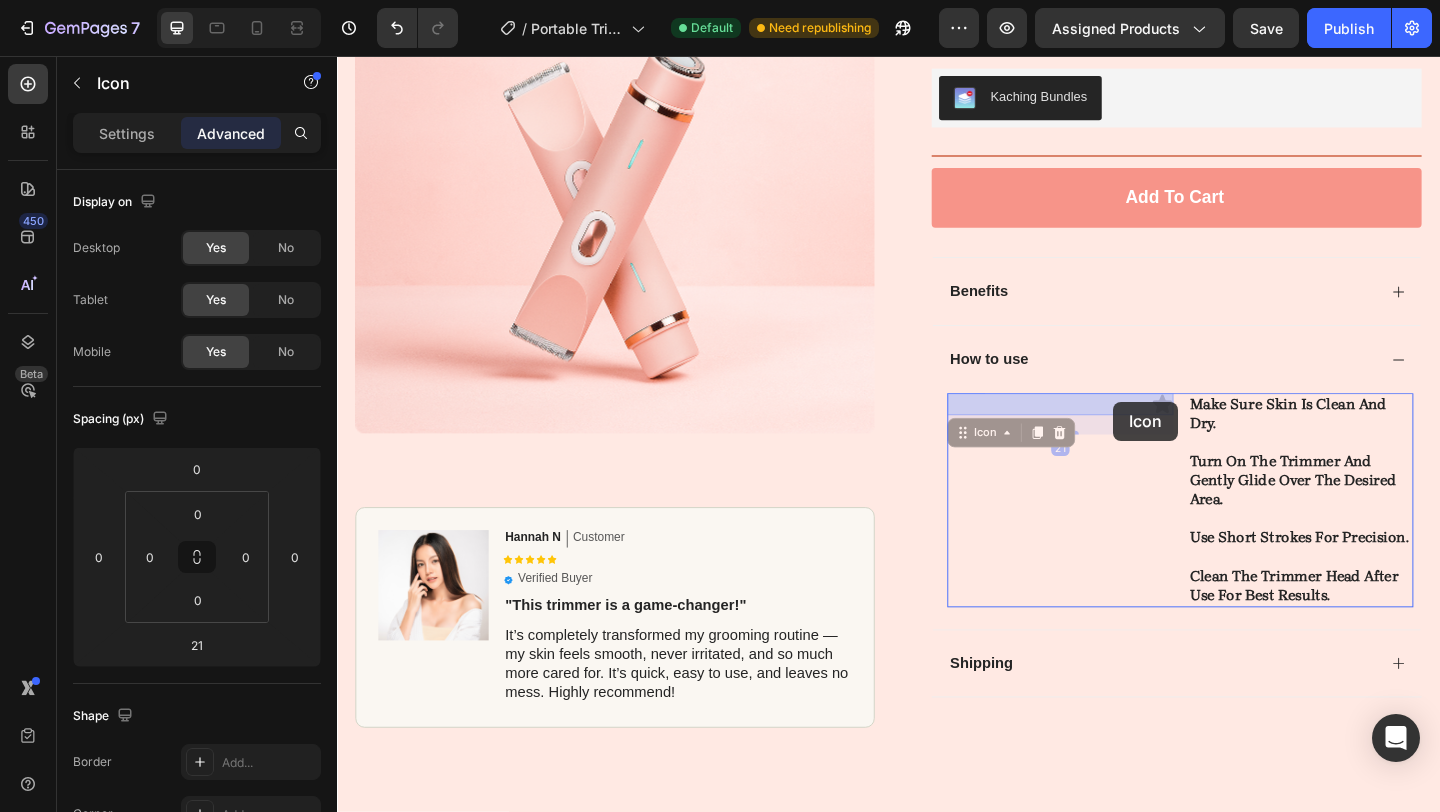 drag, startPoint x: 1244, startPoint y: 431, endPoint x: 1181, endPoint y: 432, distance: 63.007935 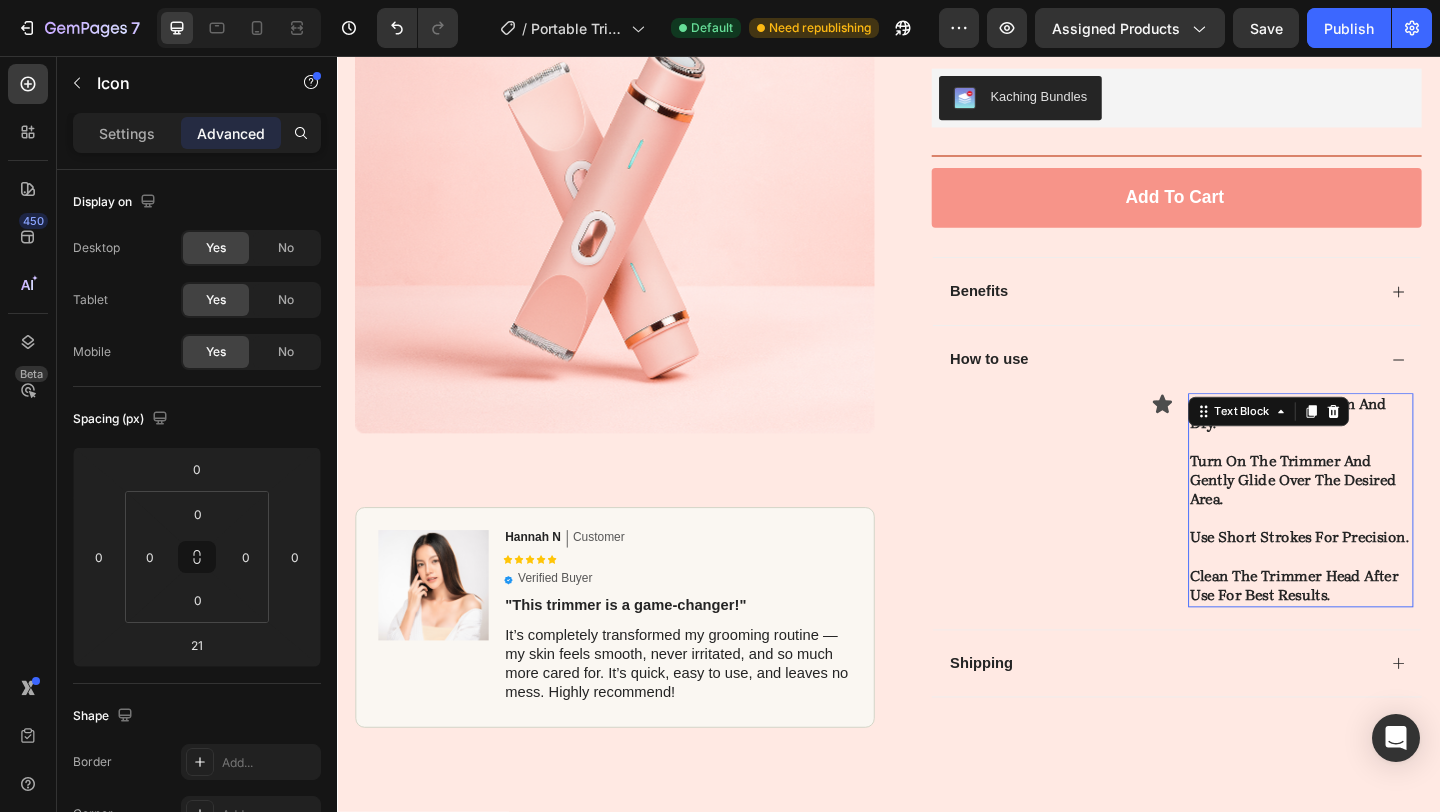 click on "Text Block" at bounding box center (1350, 442) 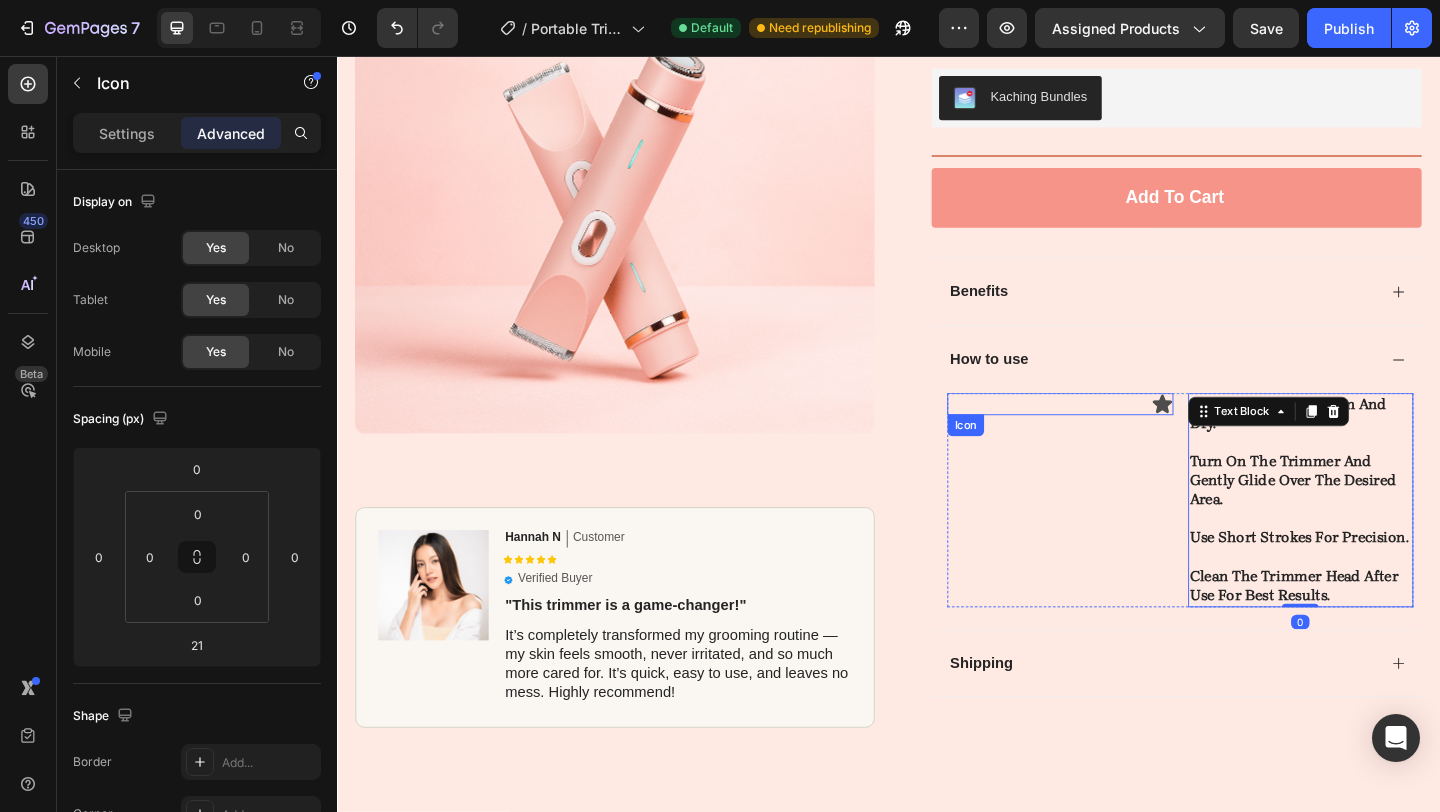 click 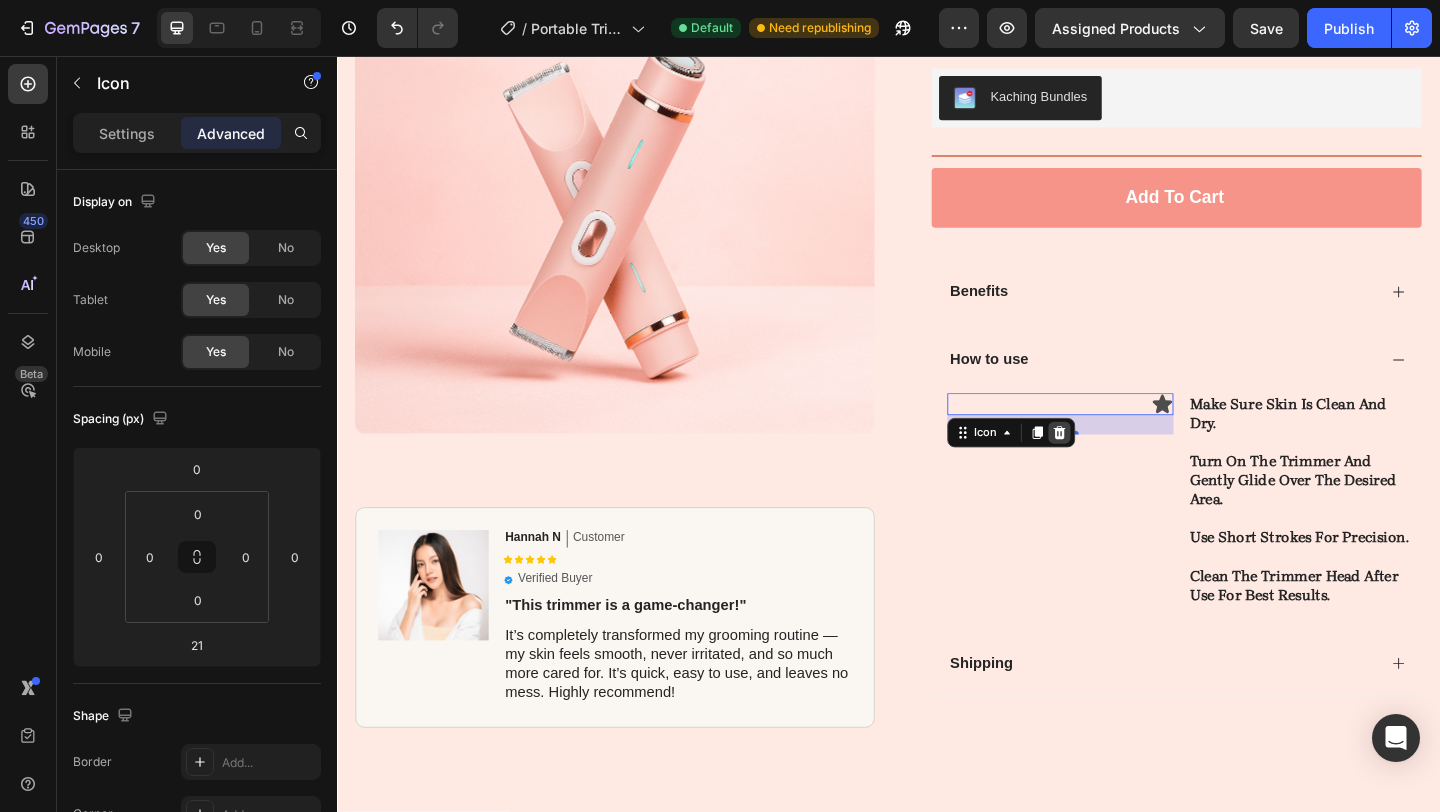 click 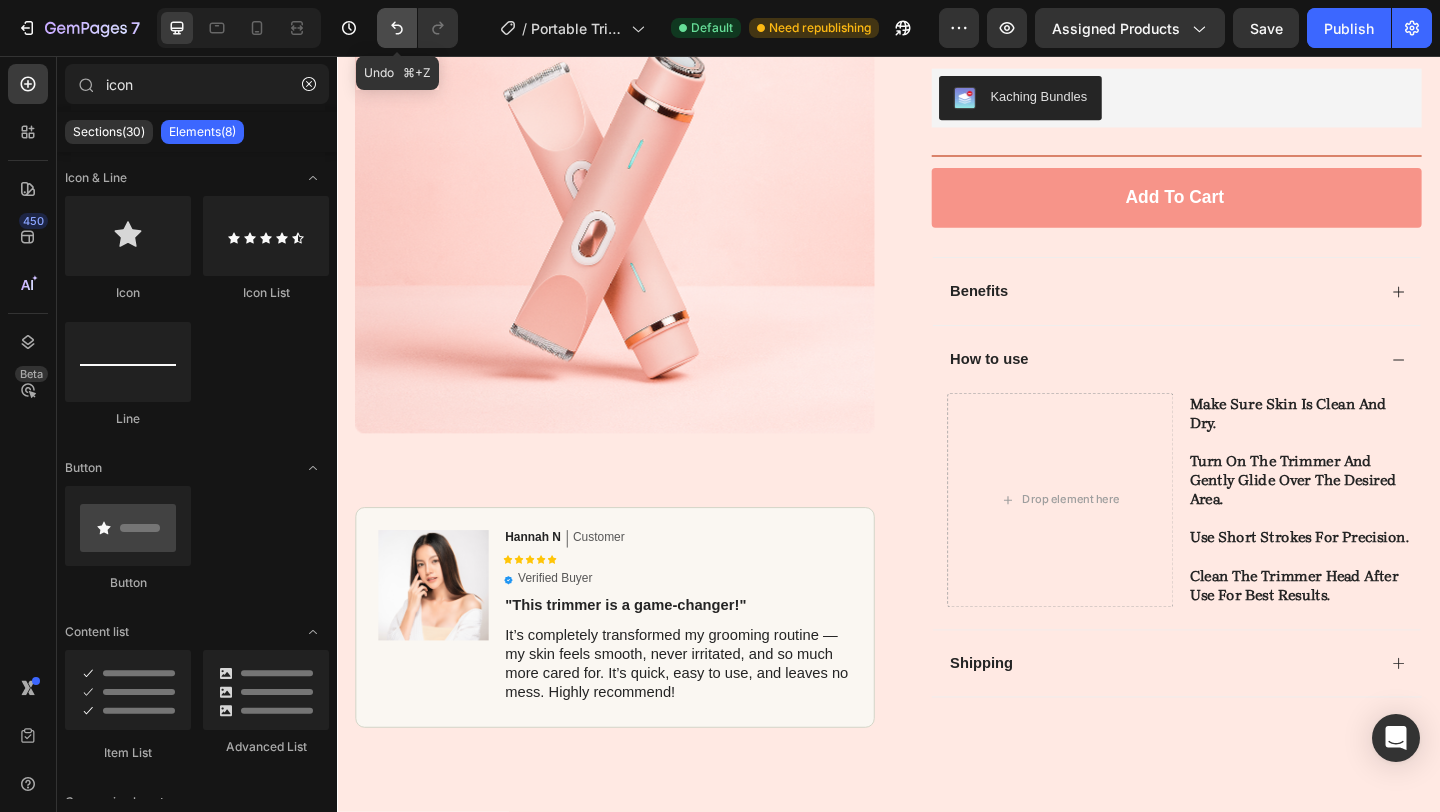 click 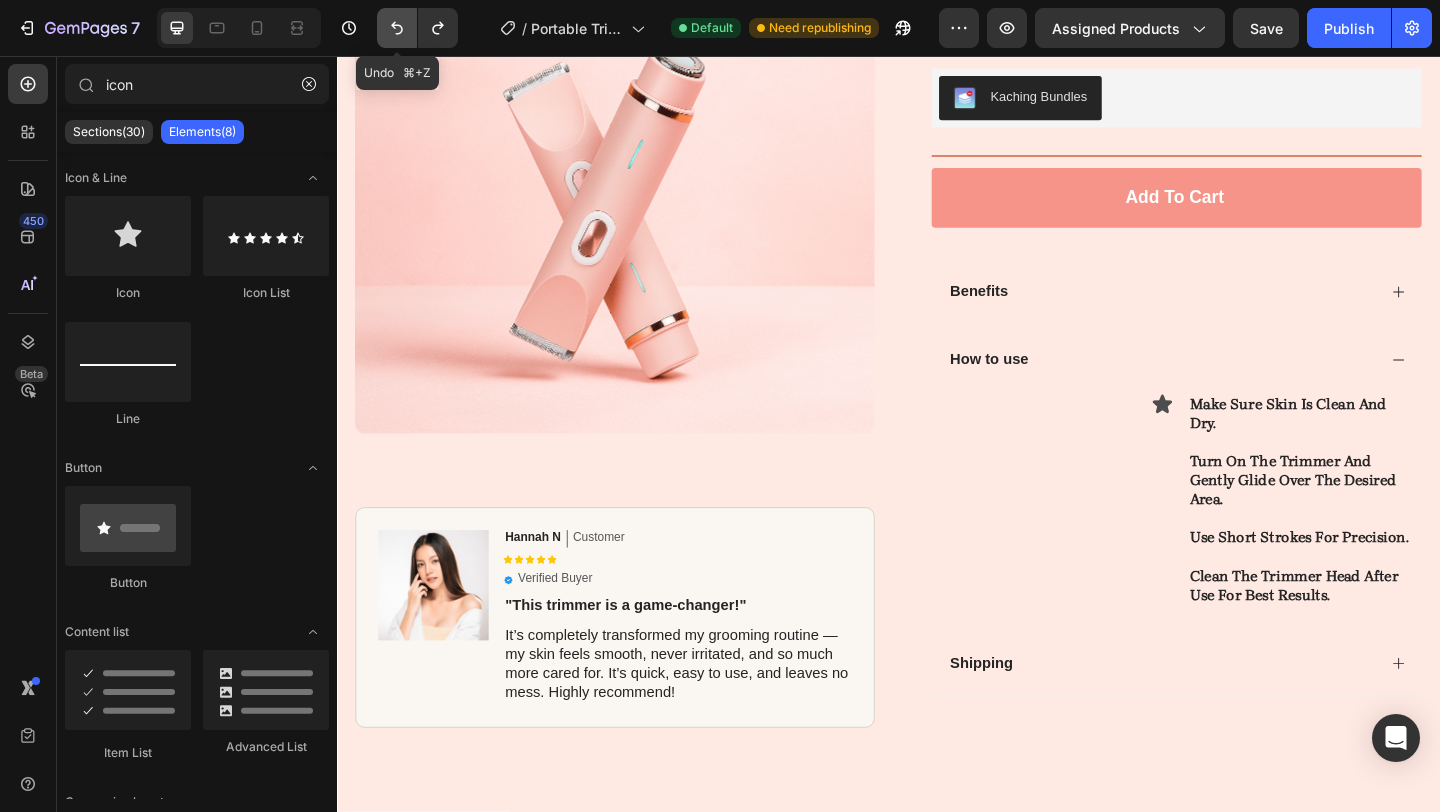 click 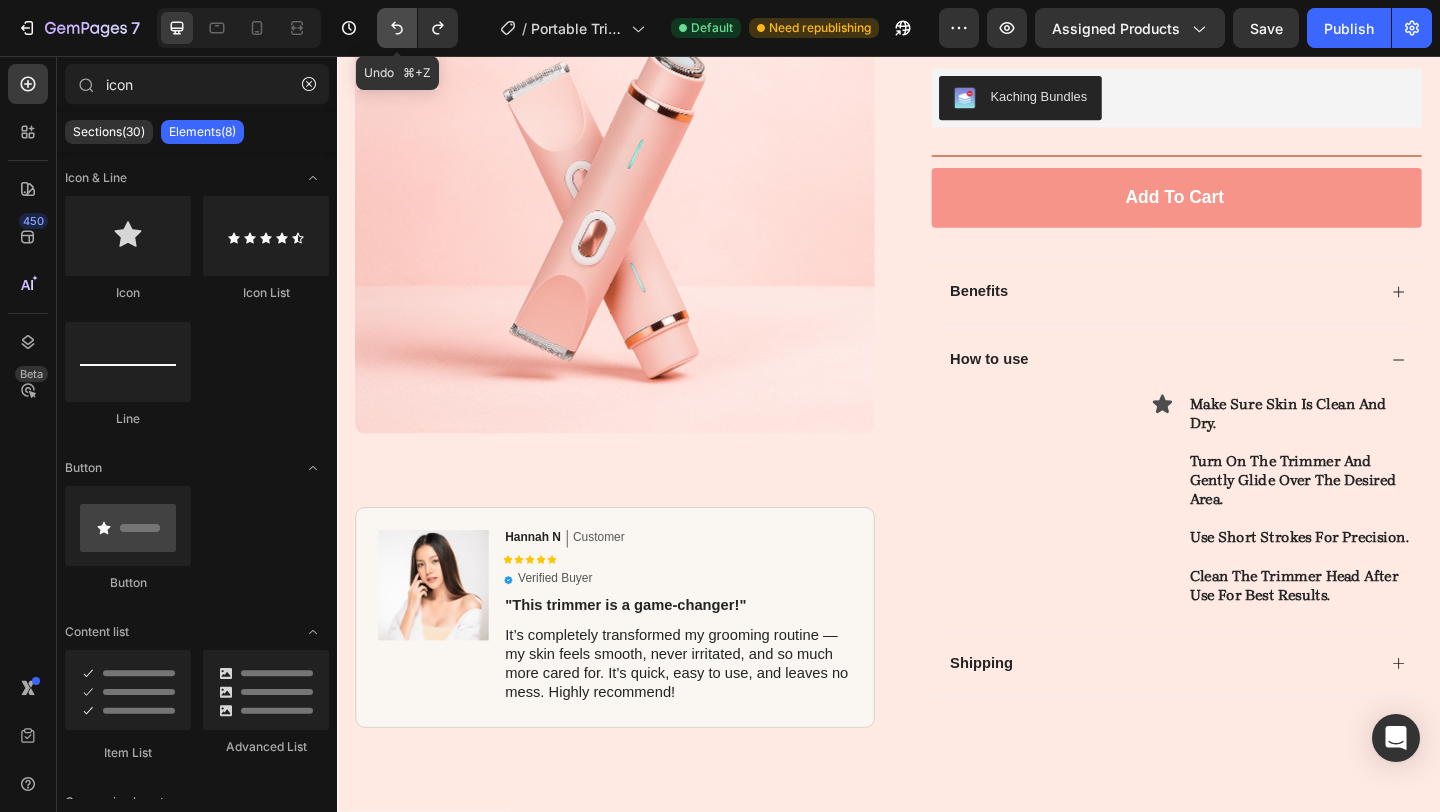 click 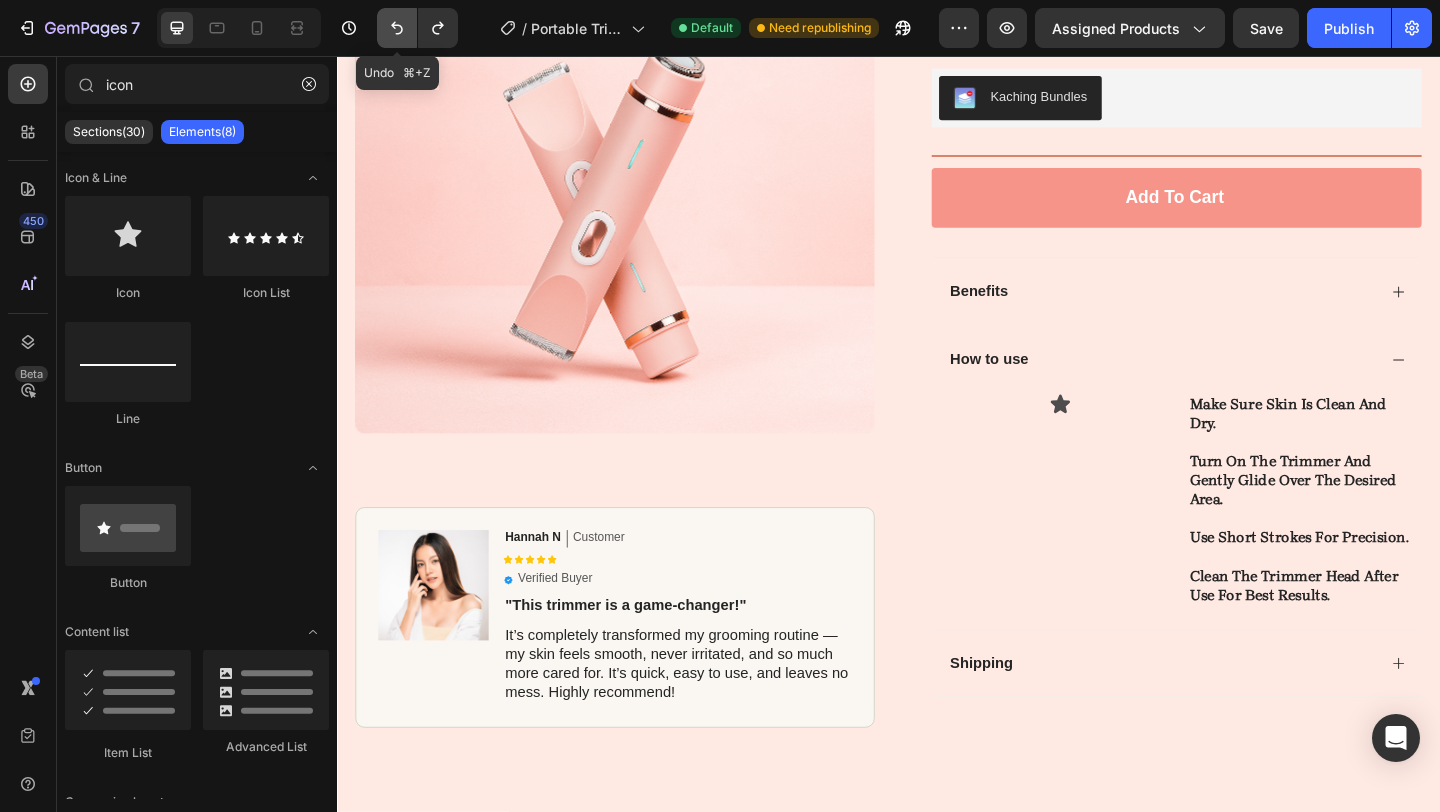 click 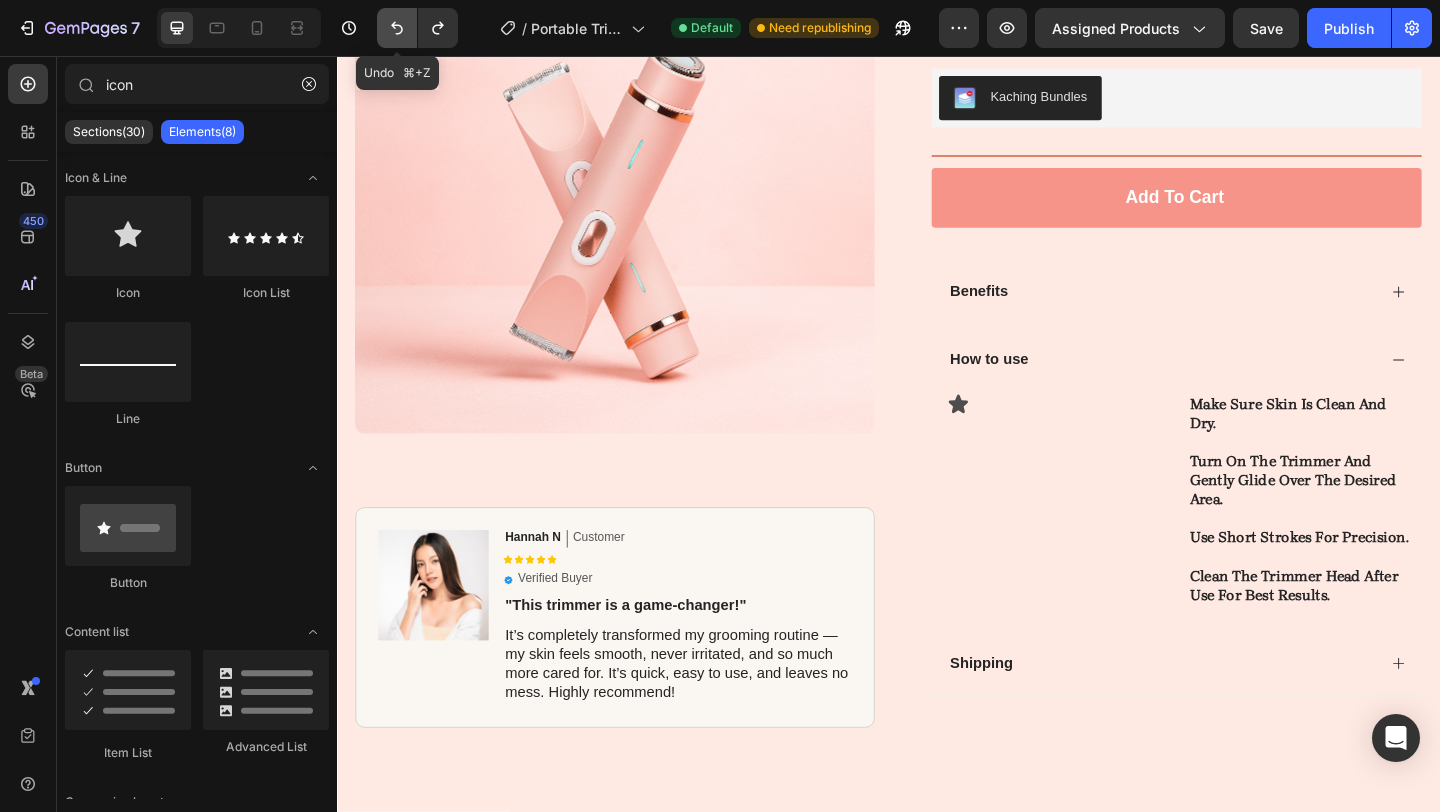 click 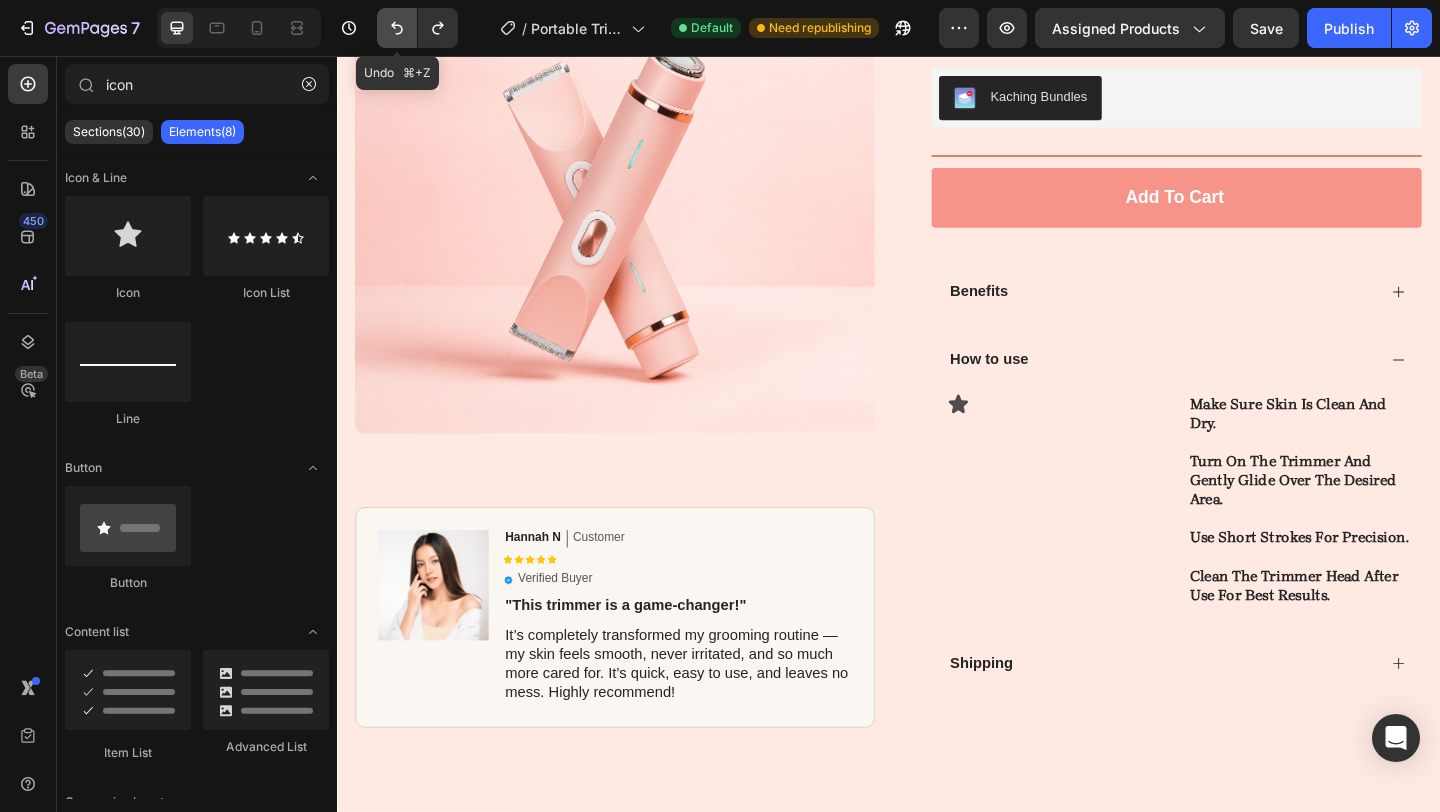click 